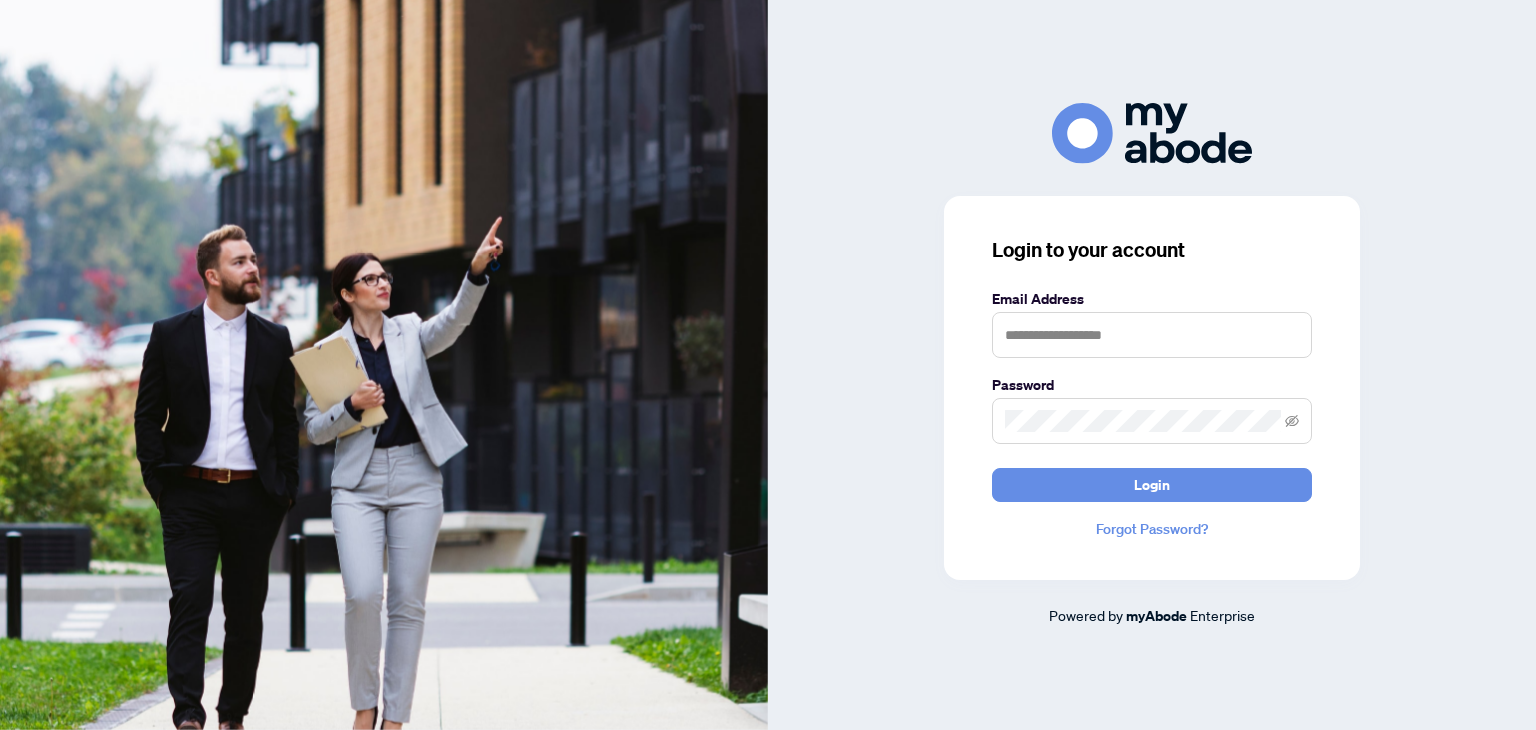scroll, scrollTop: 0, scrollLeft: 0, axis: both 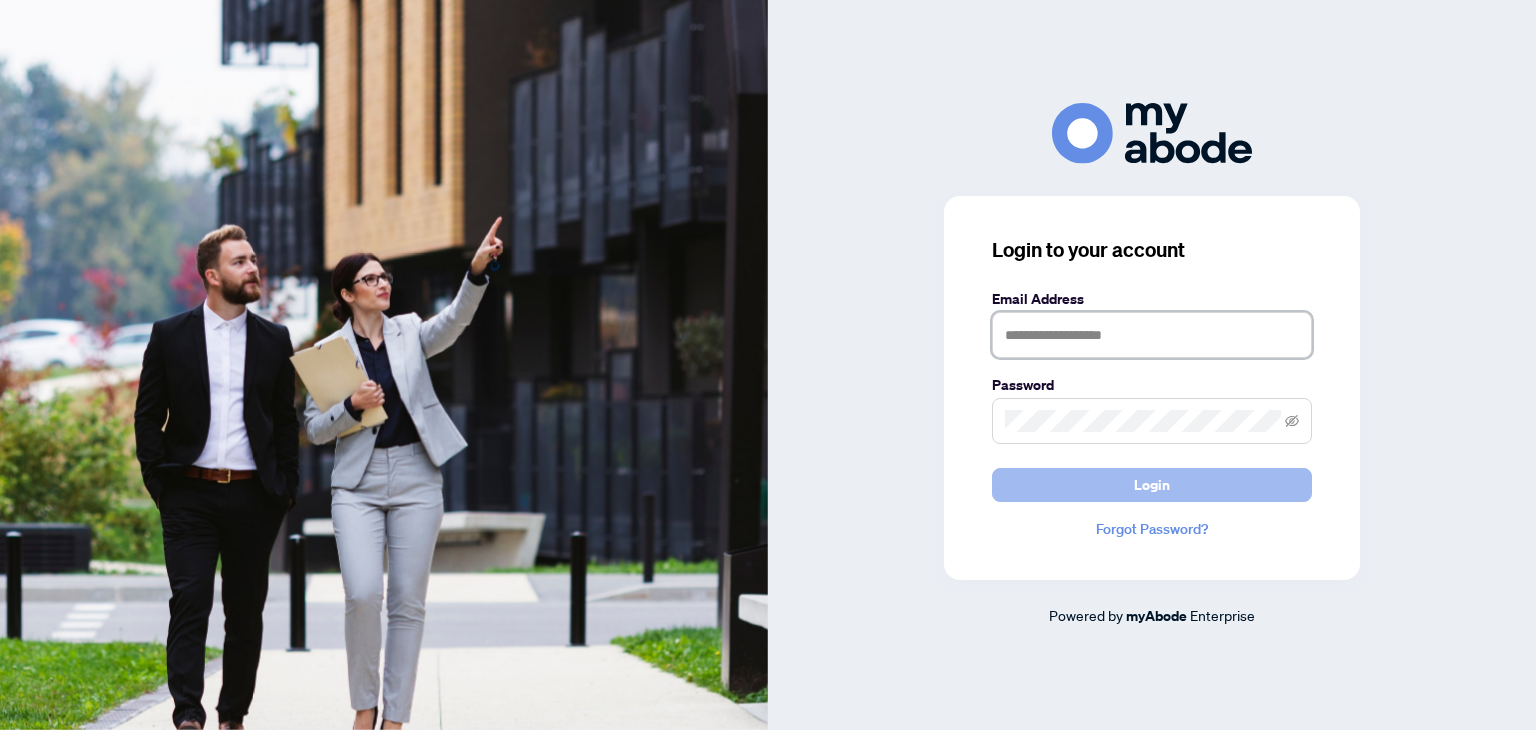 type on "**********" 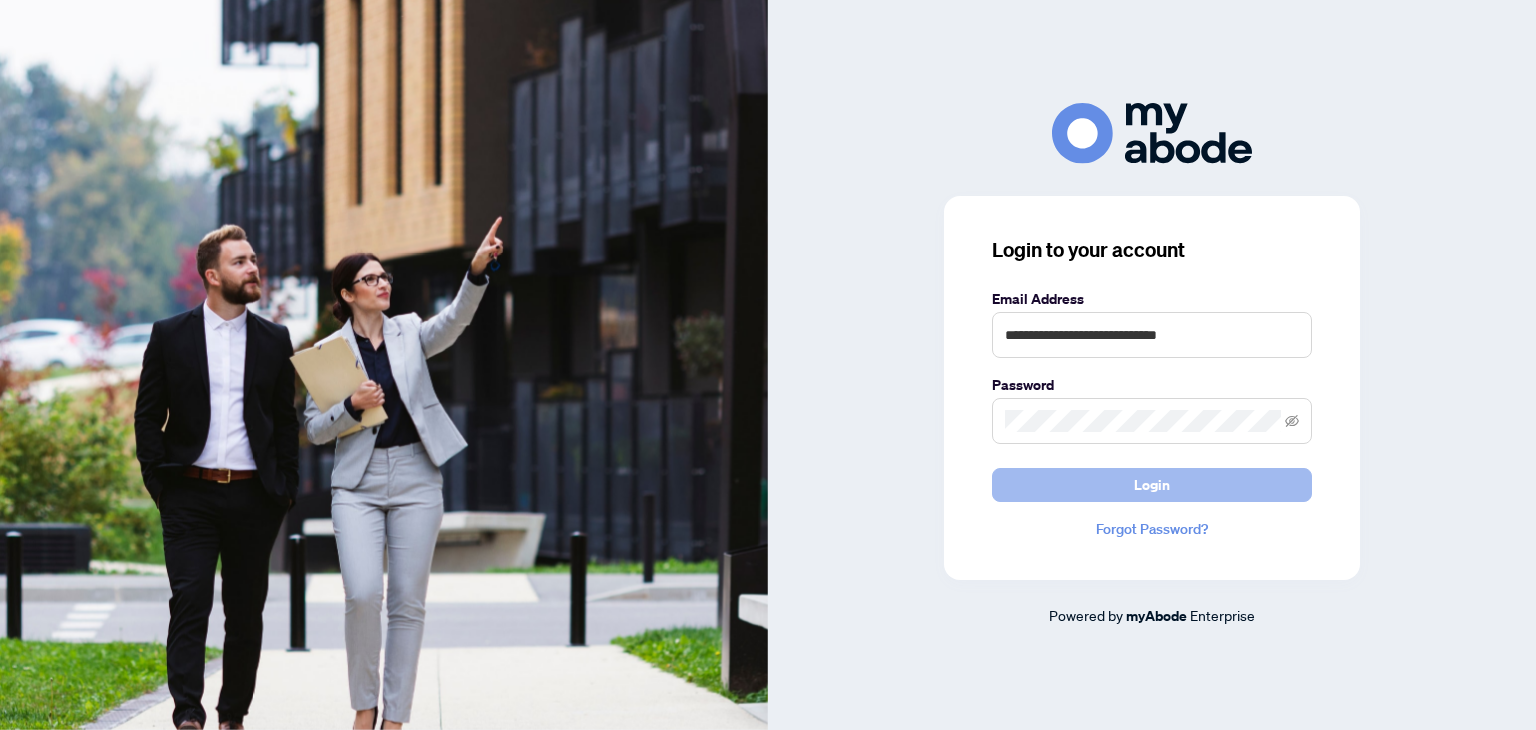 click on "Login" at bounding box center (1152, 485) 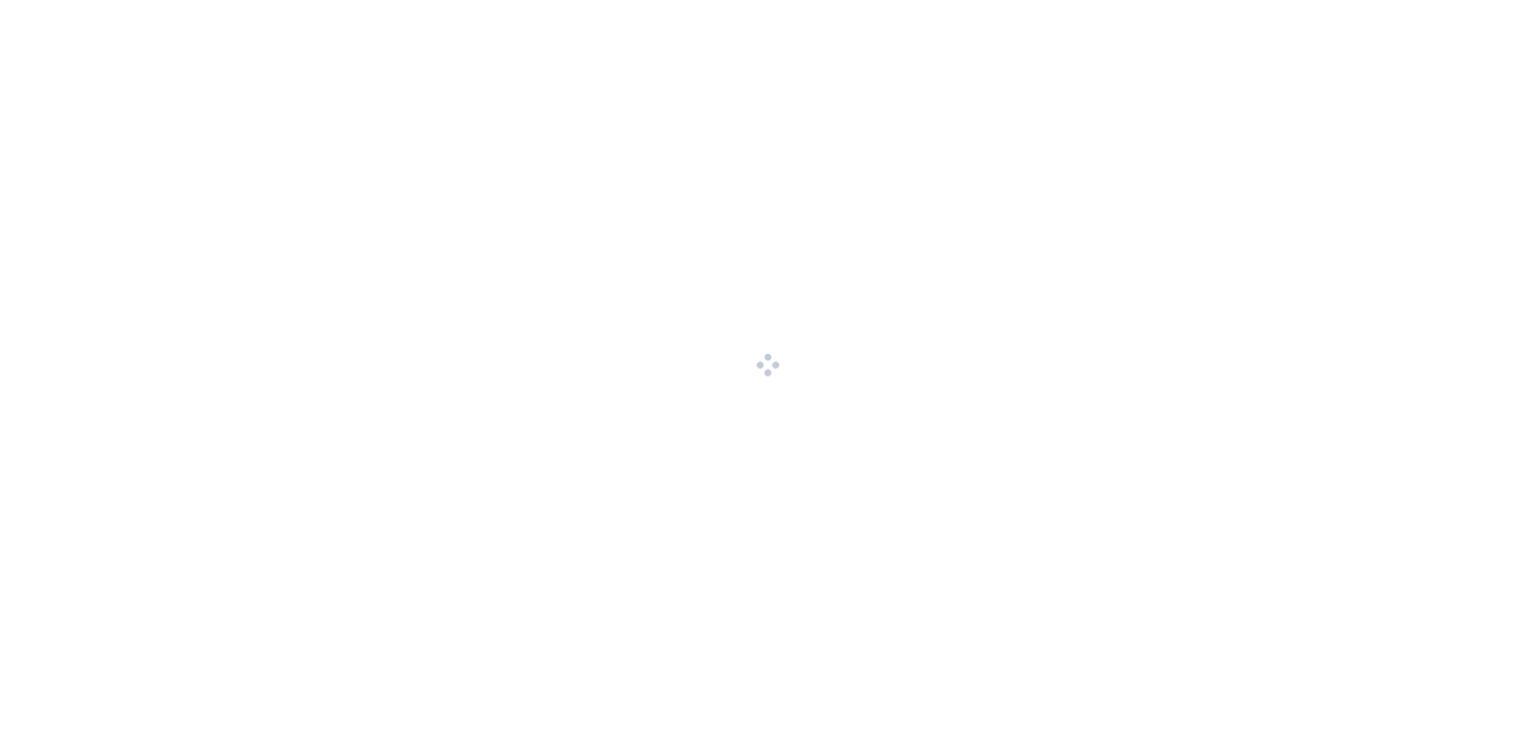 scroll, scrollTop: 0, scrollLeft: 0, axis: both 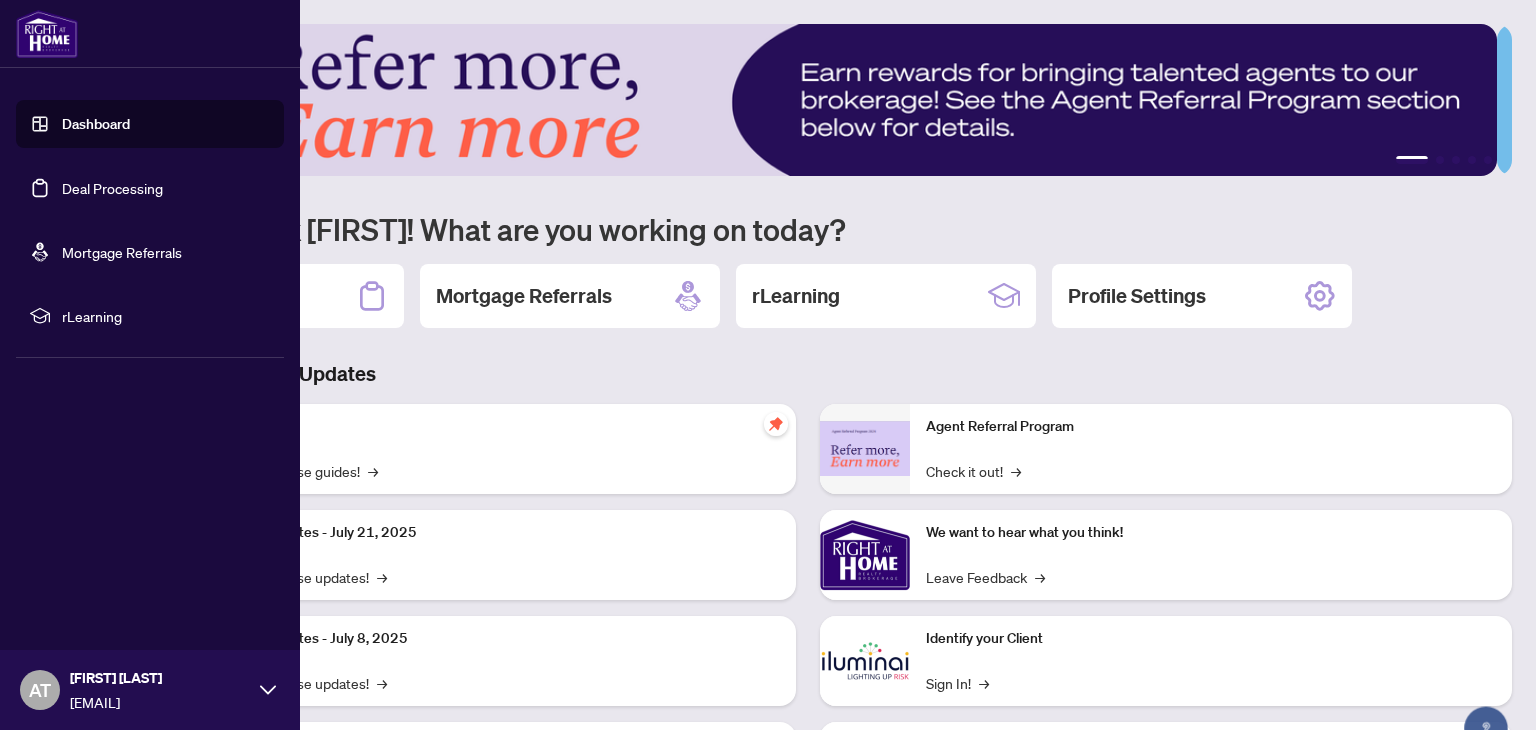 click on "Deal Processing" at bounding box center (112, 188) 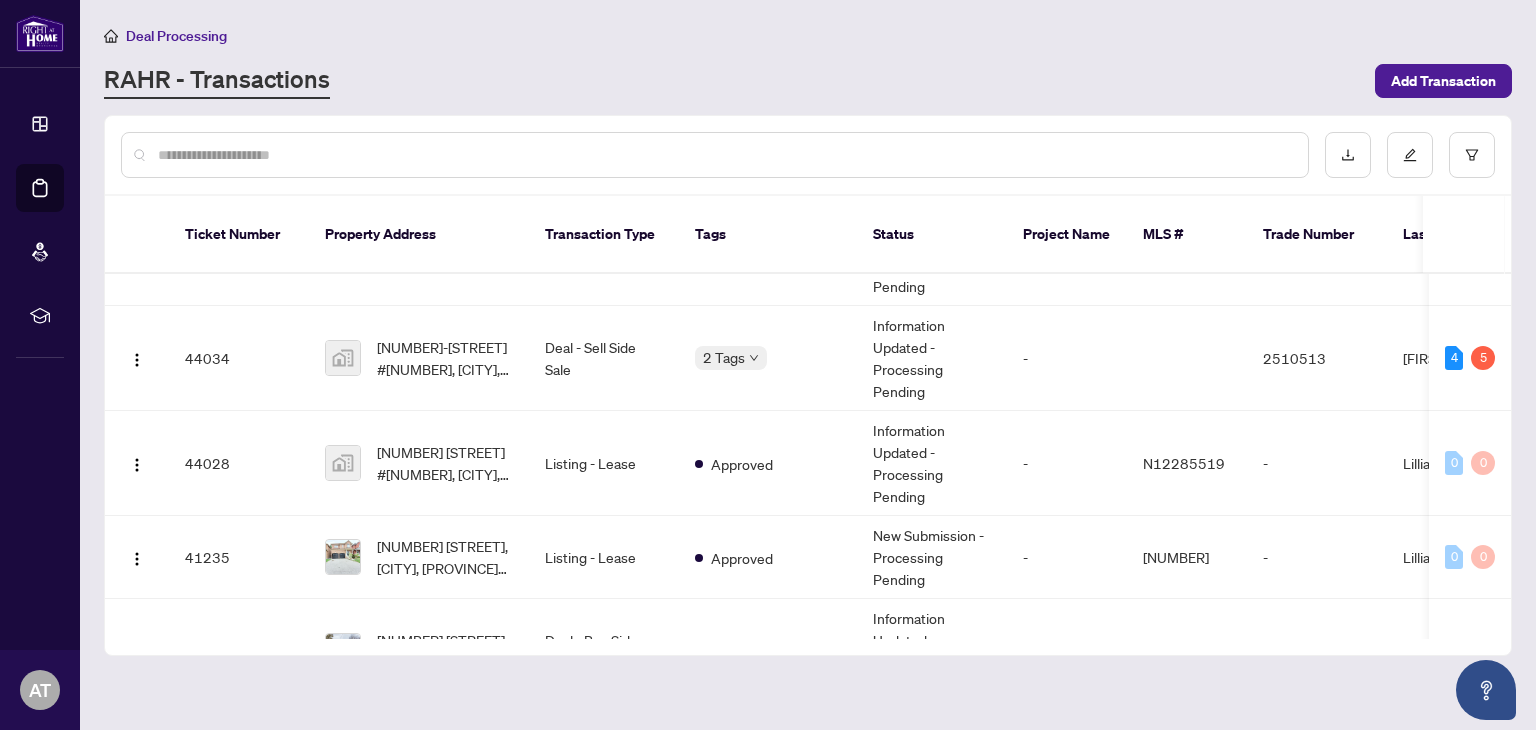 scroll, scrollTop: 350, scrollLeft: 0, axis: vertical 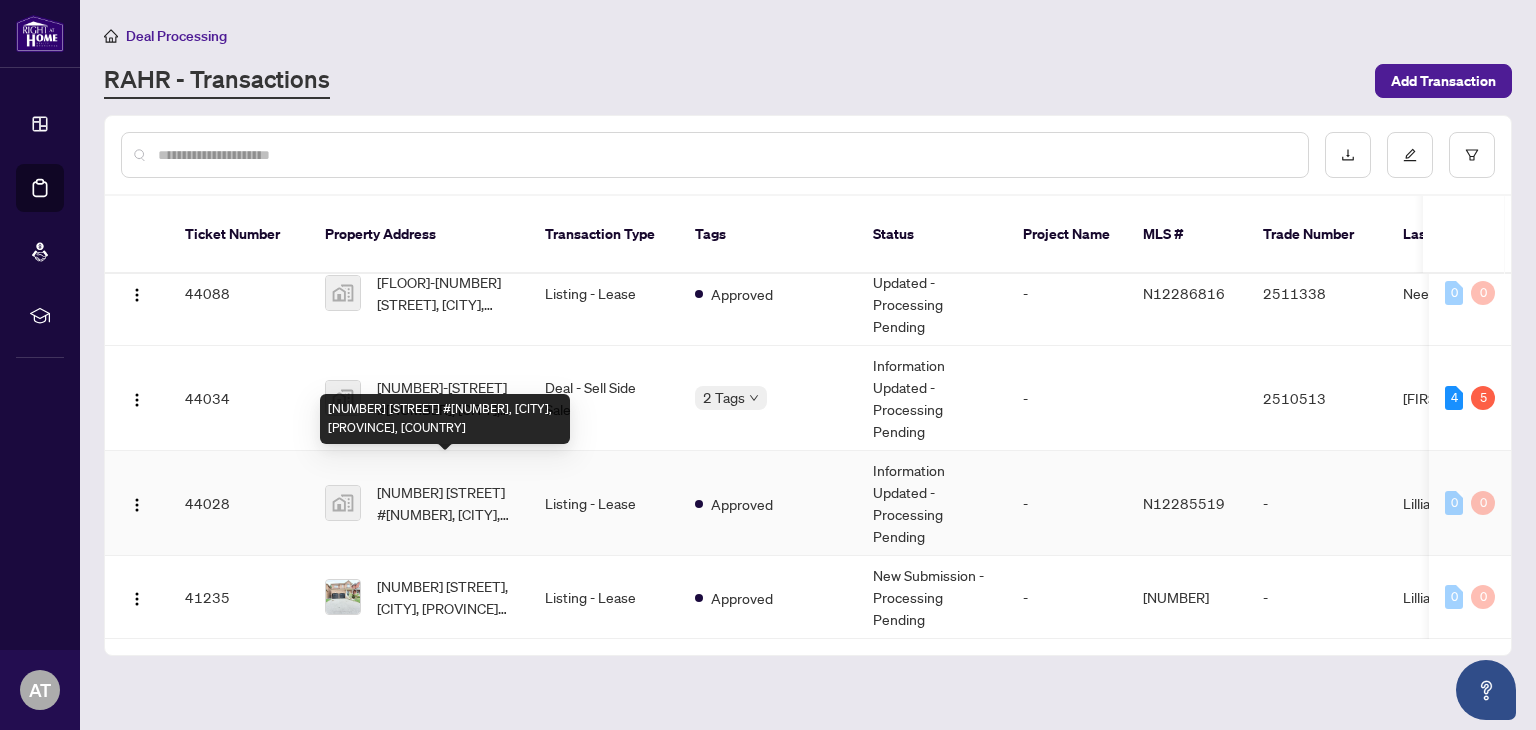 click on "[NUMBER] [STREET] #[NUMBER], [CITY], [PROVINCE], [COUNTRY]" at bounding box center (445, 503) 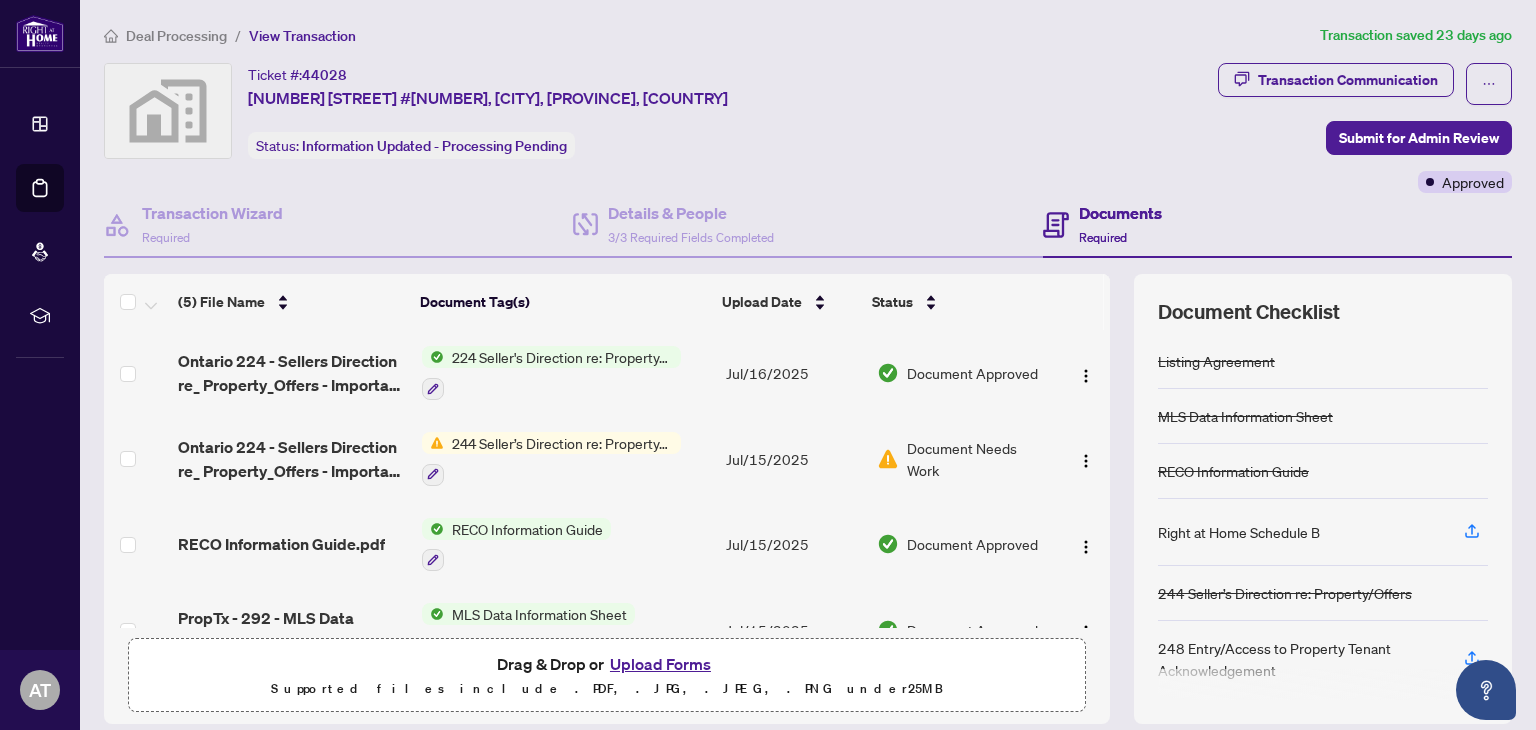 drag, startPoint x: 1095, startPoint y: 435, endPoint x: 1091, endPoint y: 470, distance: 35.22783 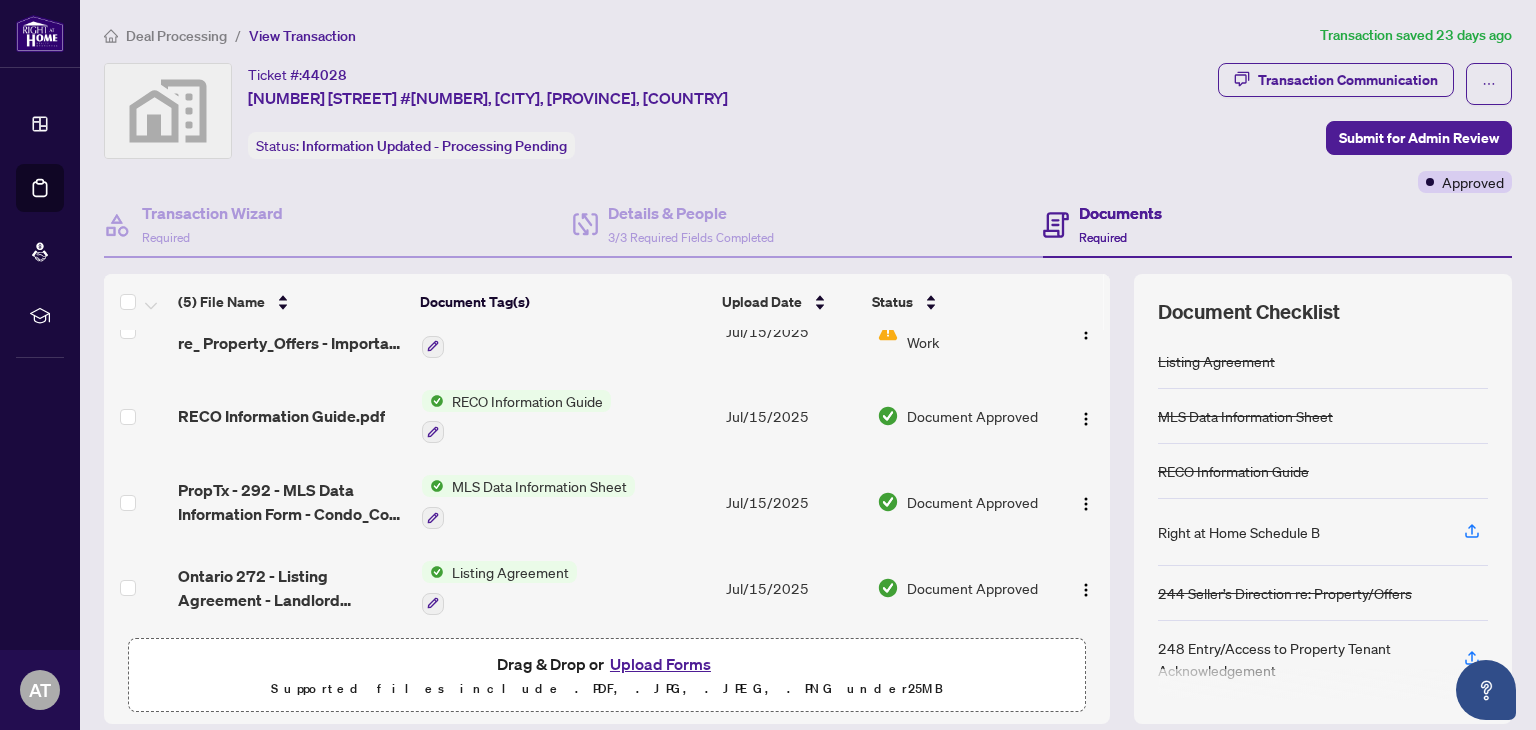 scroll, scrollTop: 129, scrollLeft: 0, axis: vertical 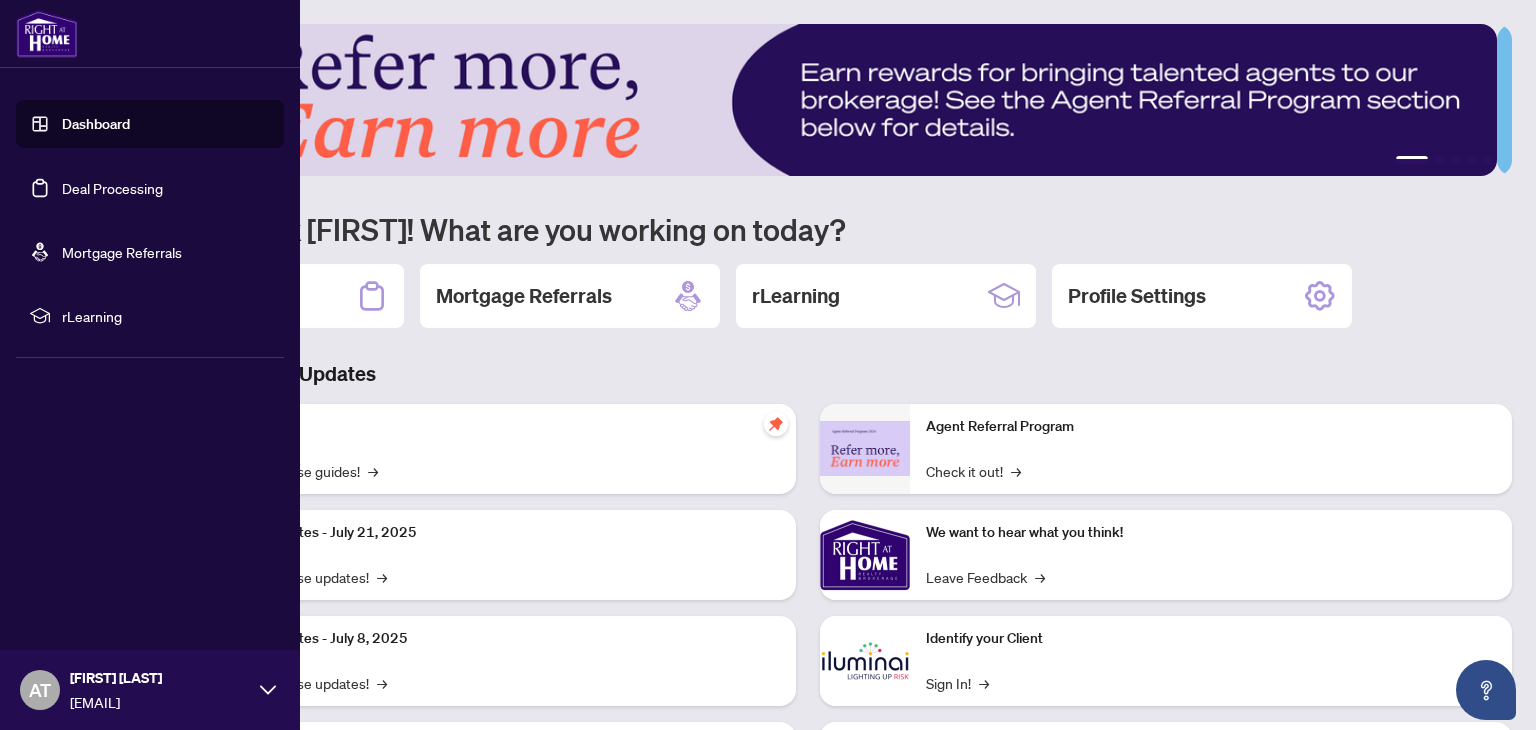 click on "Deal Processing" at bounding box center [112, 188] 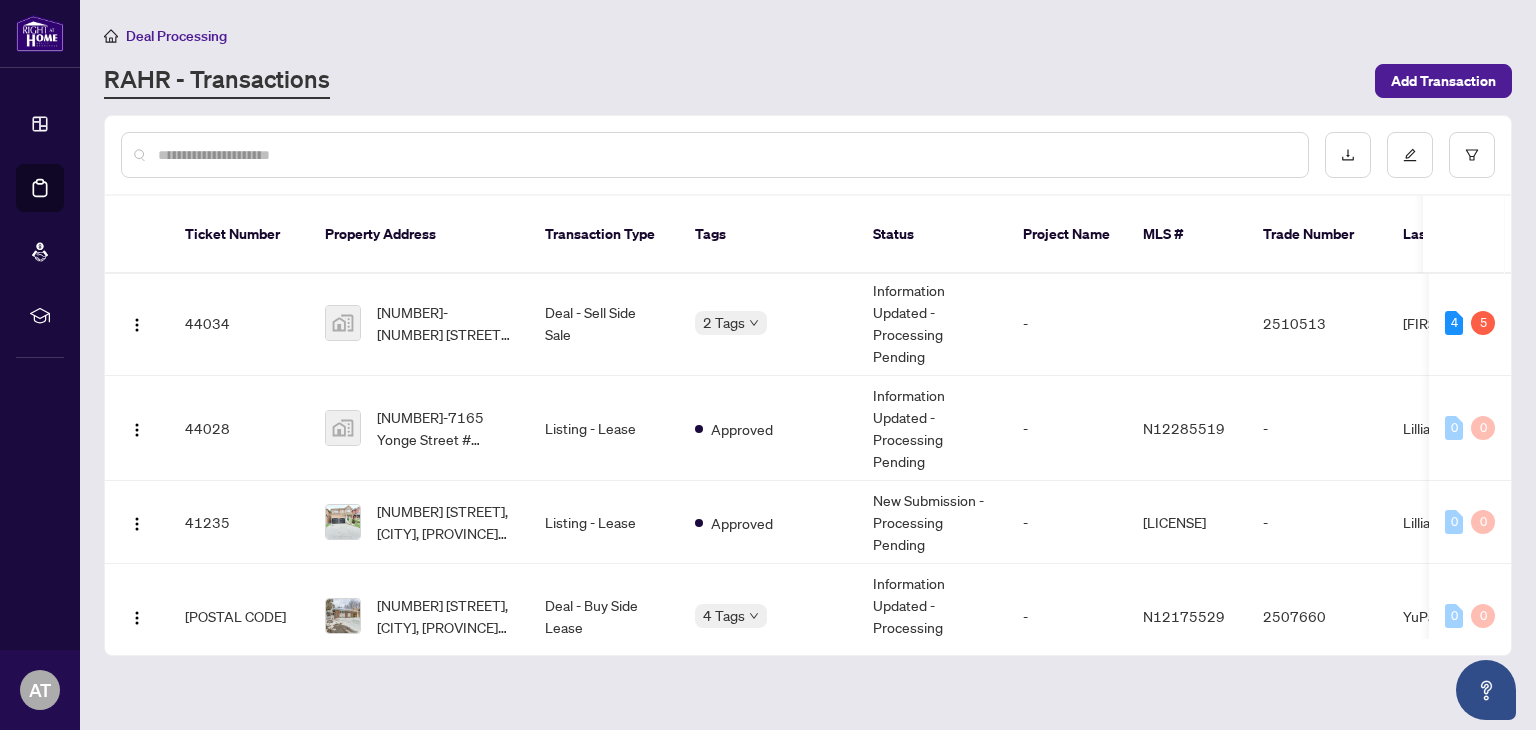 scroll, scrollTop: 390, scrollLeft: 0, axis: vertical 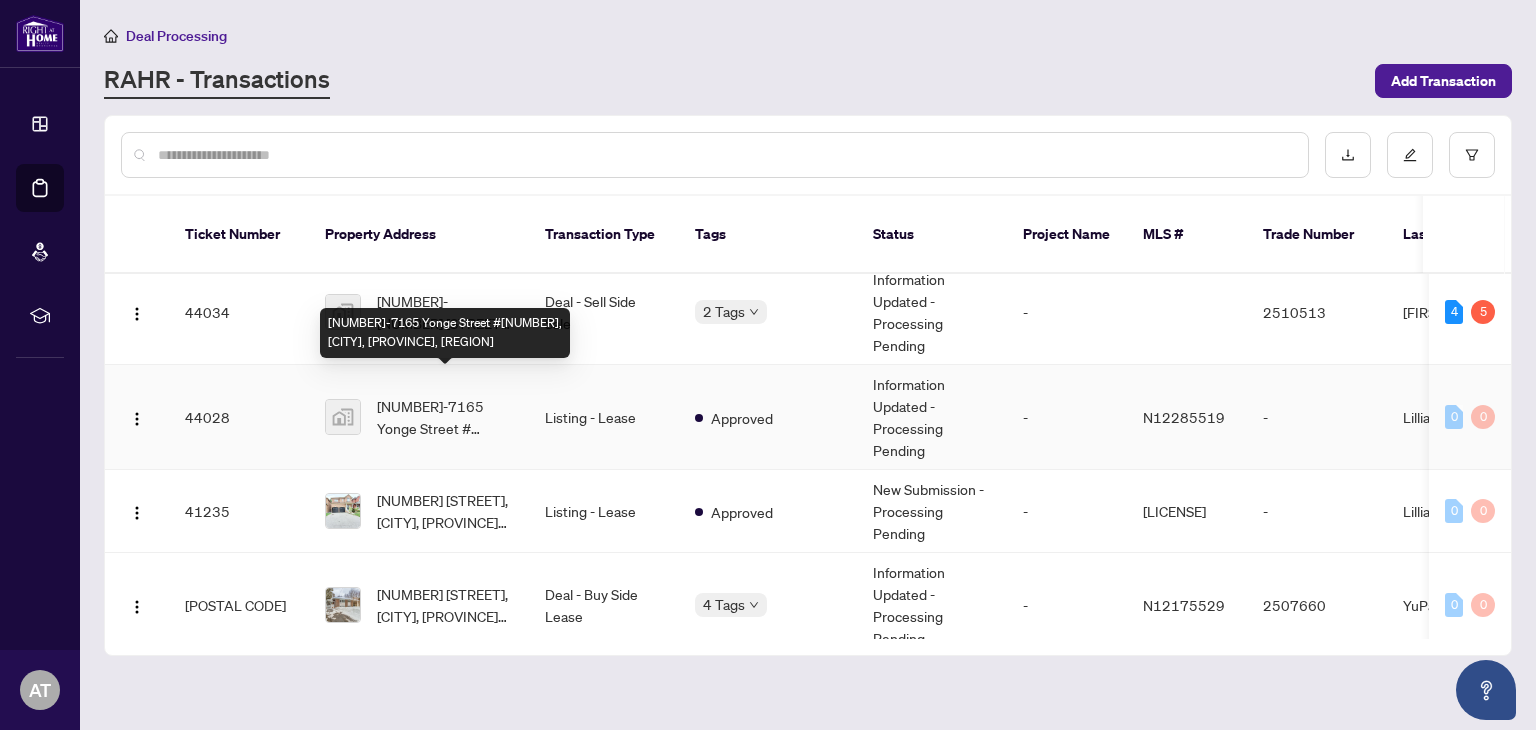 click on "[NUMBER]-7165 Yonge Street #[NUMBER], [CITY], [PROVINCE], [REGION]" at bounding box center [445, 417] 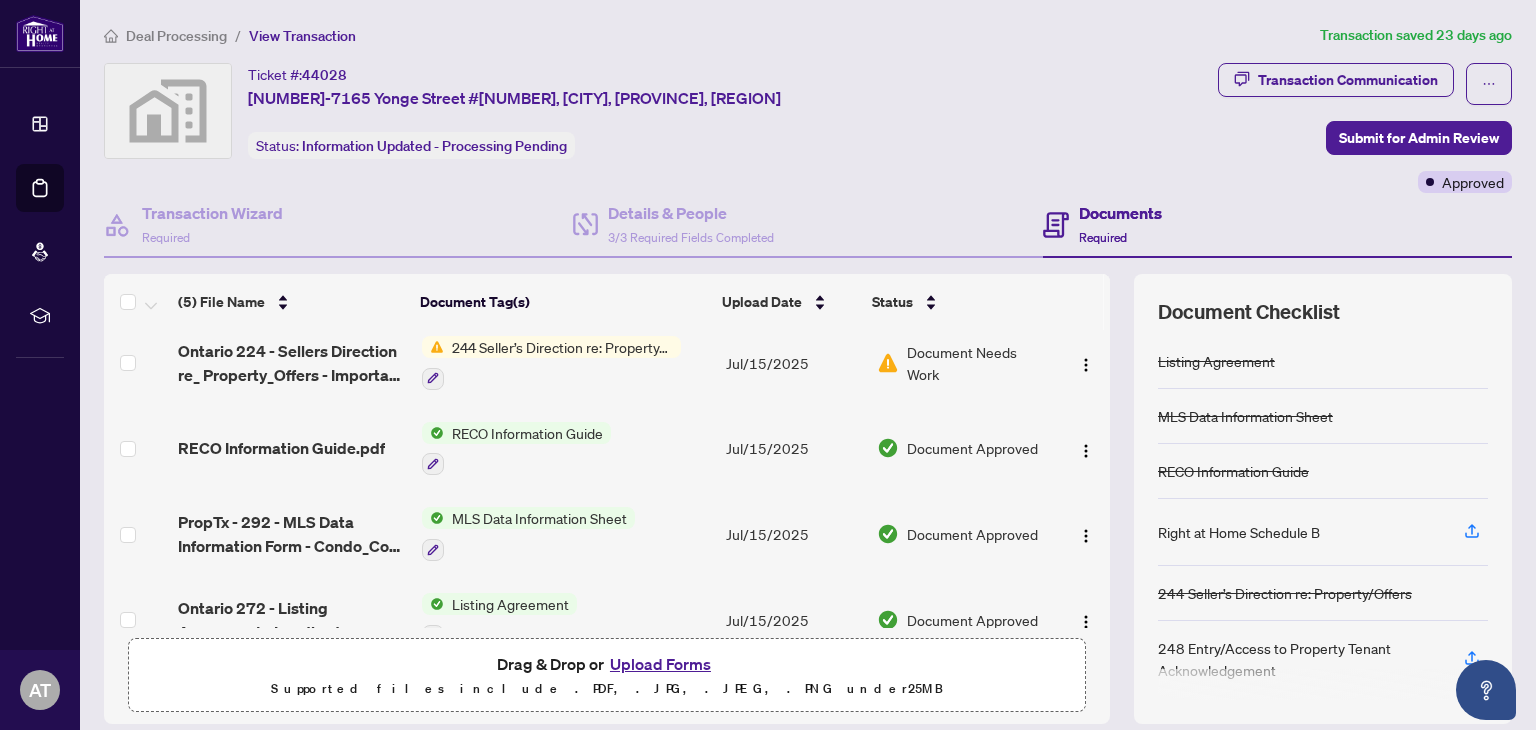 scroll, scrollTop: 129, scrollLeft: 0, axis: vertical 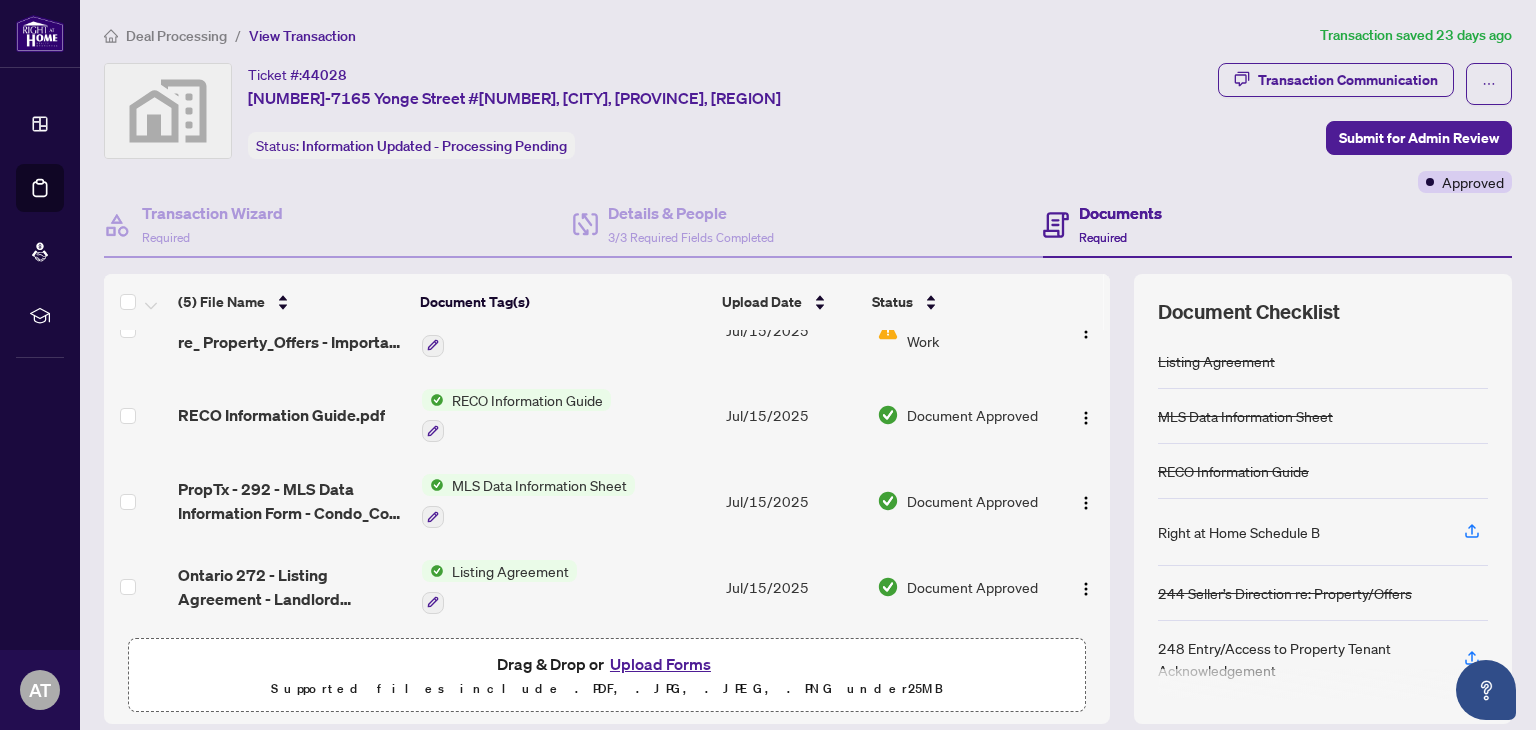 click on "Upload Forms" at bounding box center (660, 664) 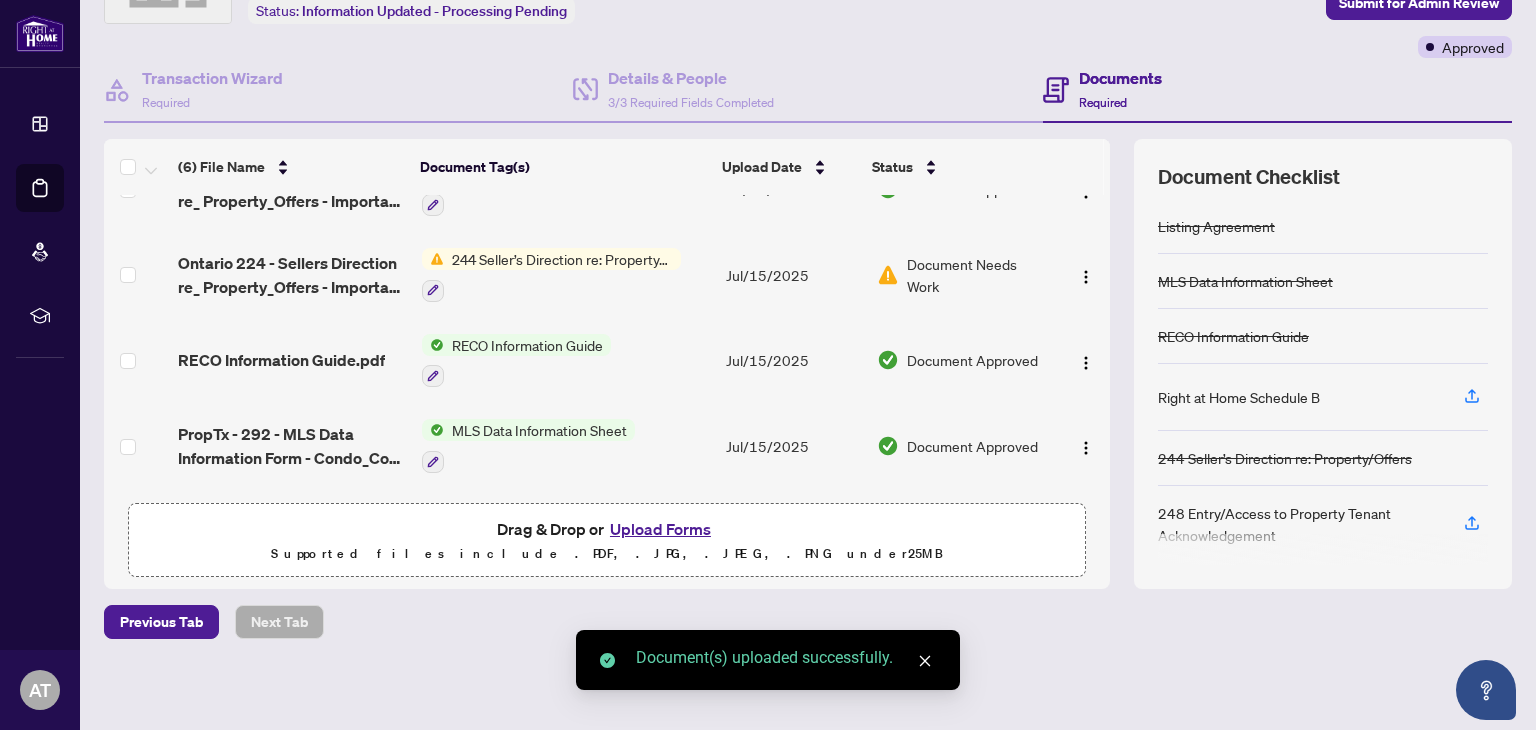 scroll, scrollTop: 0, scrollLeft: 0, axis: both 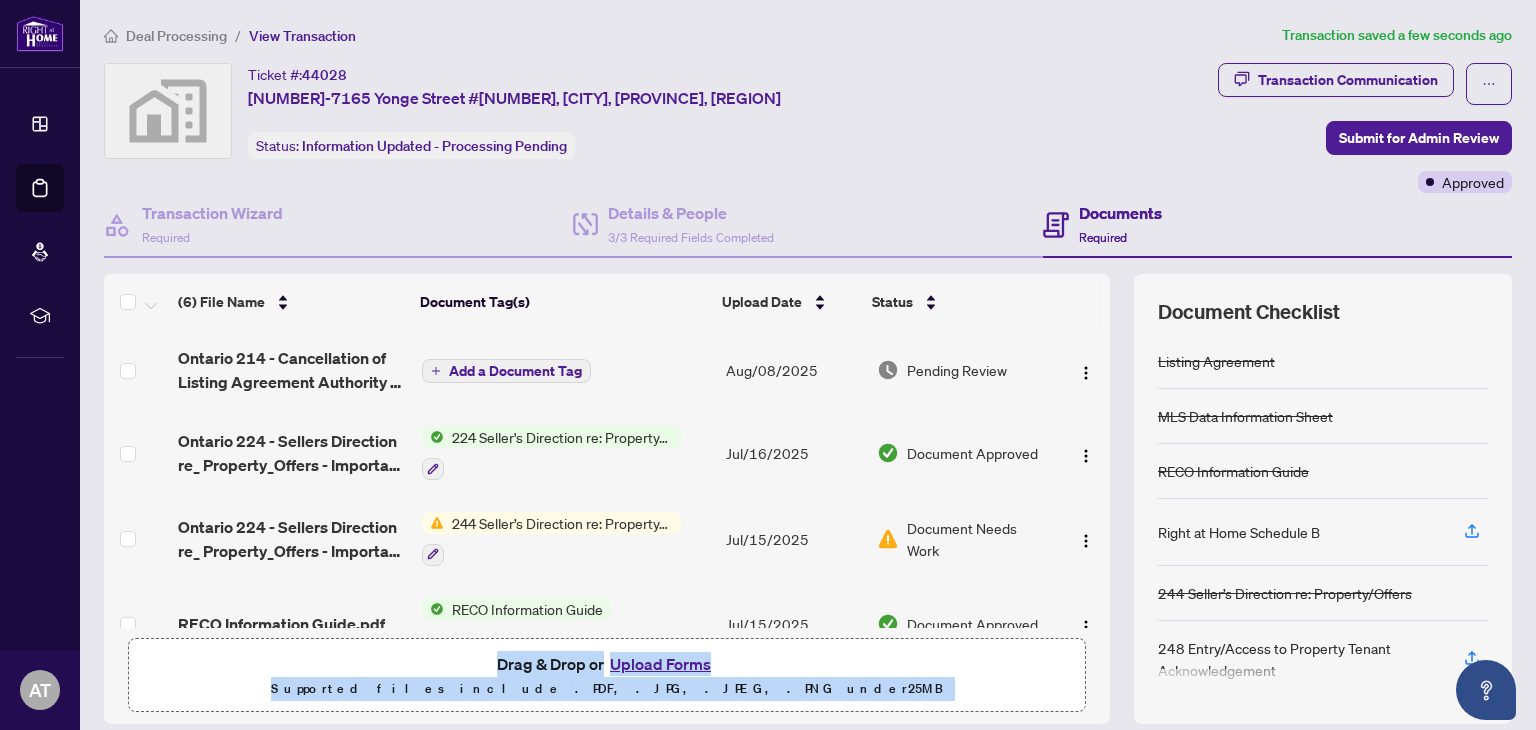 drag, startPoint x: 1088, startPoint y: 532, endPoint x: 1108, endPoint y: 273, distance: 259.77106 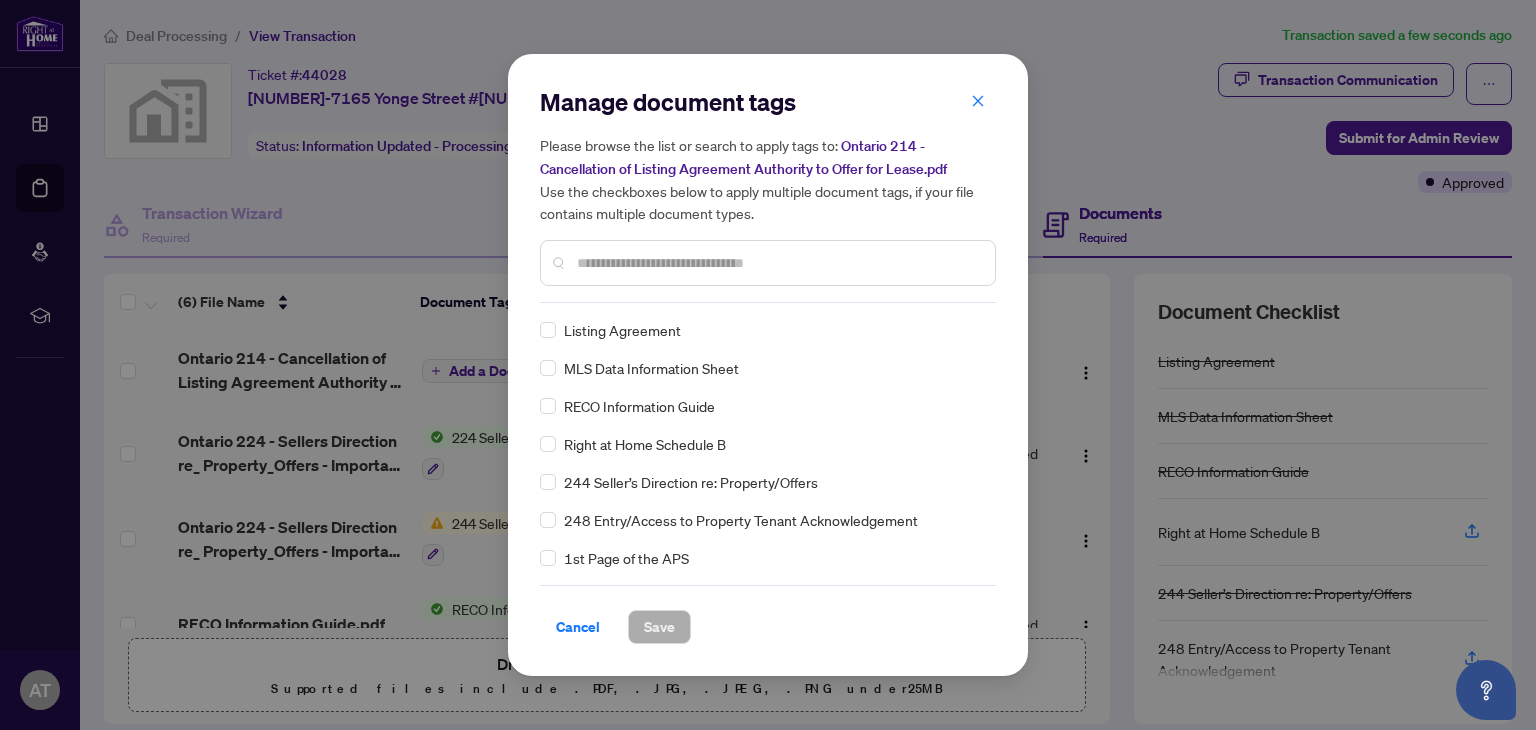 click on "Manage document tags Please browse the list or search to apply tags to:   Ontario 214 - Cancellation of Listing Agreement  Authority to Offer for Lease.pdf   Use the checkboxes below to apply multiple document tags, if your file contains multiple document types.   Listing Agreement MLS Data Information Sheet RECO Information Guide Right at Home Schedule B 244 Seller’s Direction re: Property/Offers 248 Entry/Access to Property Tenant Acknowledgement 1st Page of the APS Advance Paperwork Agent Correspondence Agreement of Assignment of Purchase and Sale Agreement of Purchase and Sale Agreement to Cooperate /Broker Referral Agreement to Lease Articles of Incorporation Back to Vendor Letter Belongs to Another Transaction Builder's Consent Buyer Designated Representation Agreement Buyer Designated Representation Agreement Buyers Lawyer Information Certificate of Estate Trustee(s) Client Refused to Sign Closing Date Change Co-op Brokerage Commission Statement Co-op EFT Co-operating Indemnity Agreement Duplicate" at bounding box center [768, 365] 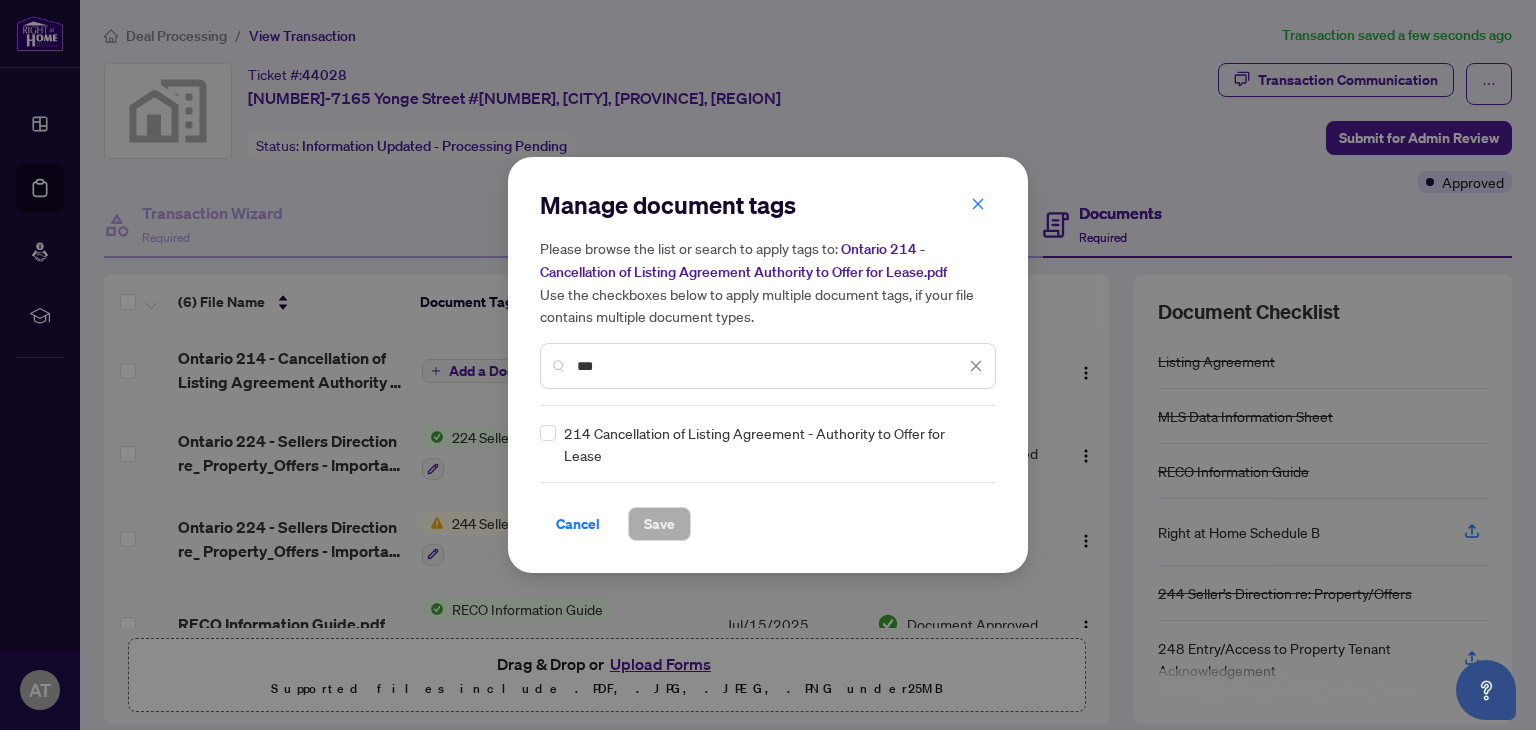 type on "***" 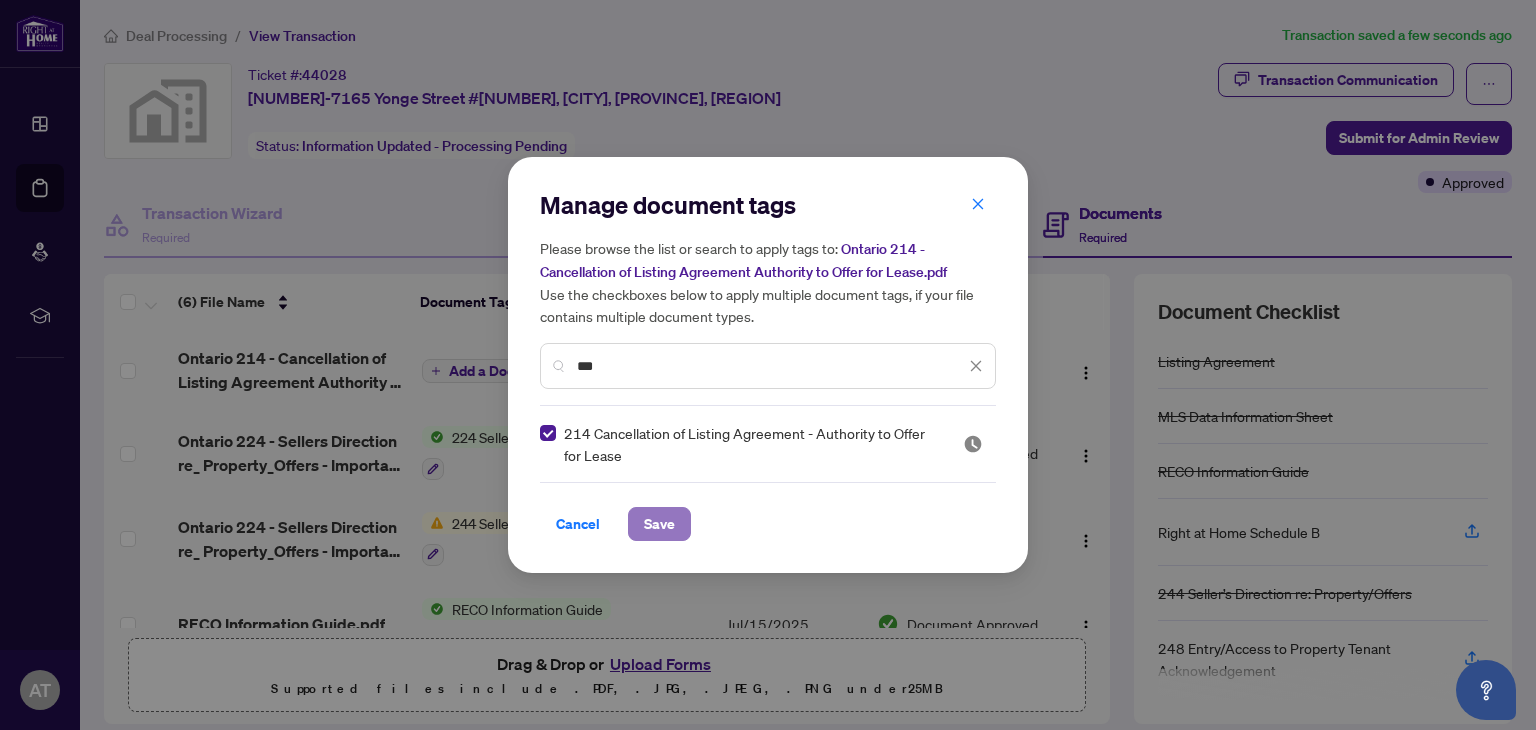 click on "Save" at bounding box center (659, 524) 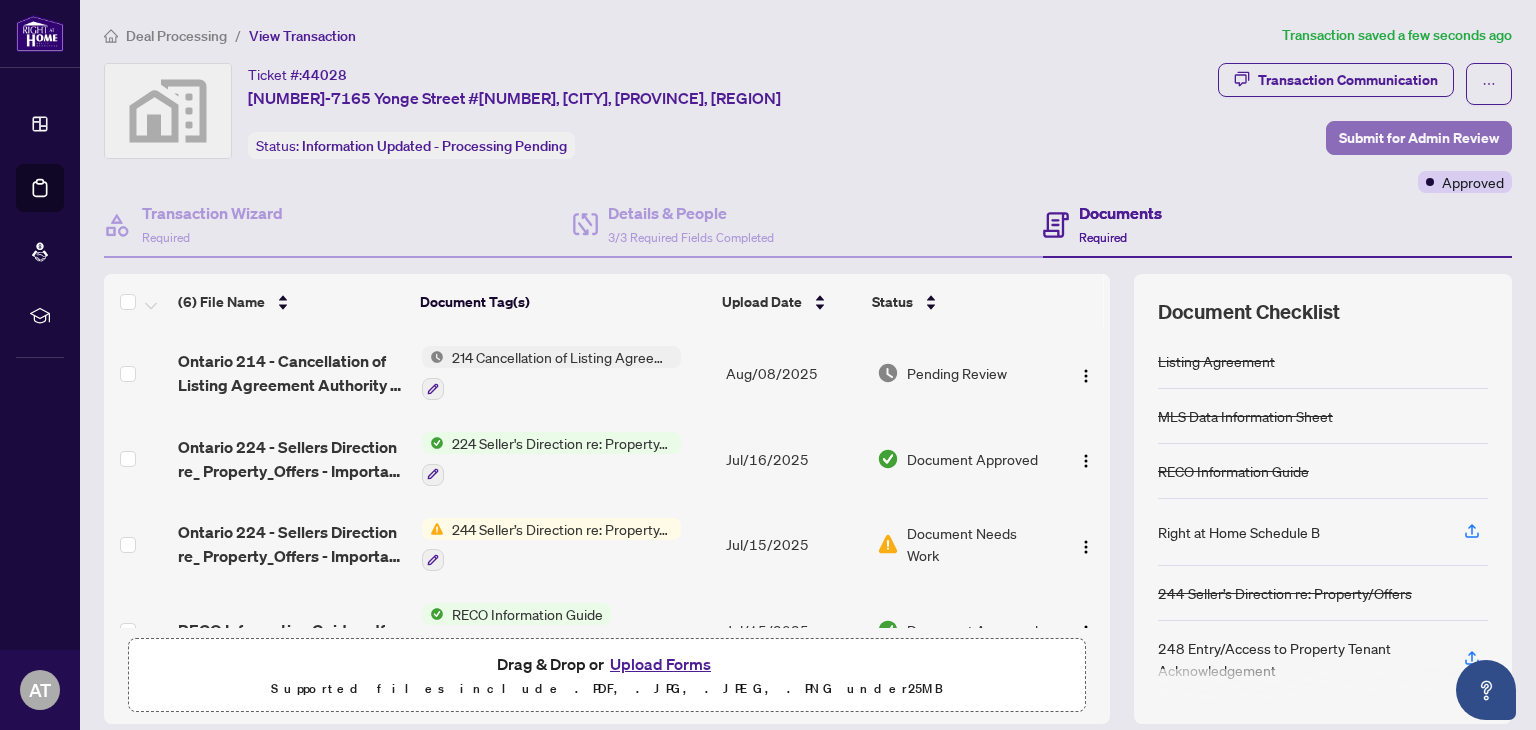 click on "Submit for Admin Review" at bounding box center (1419, 138) 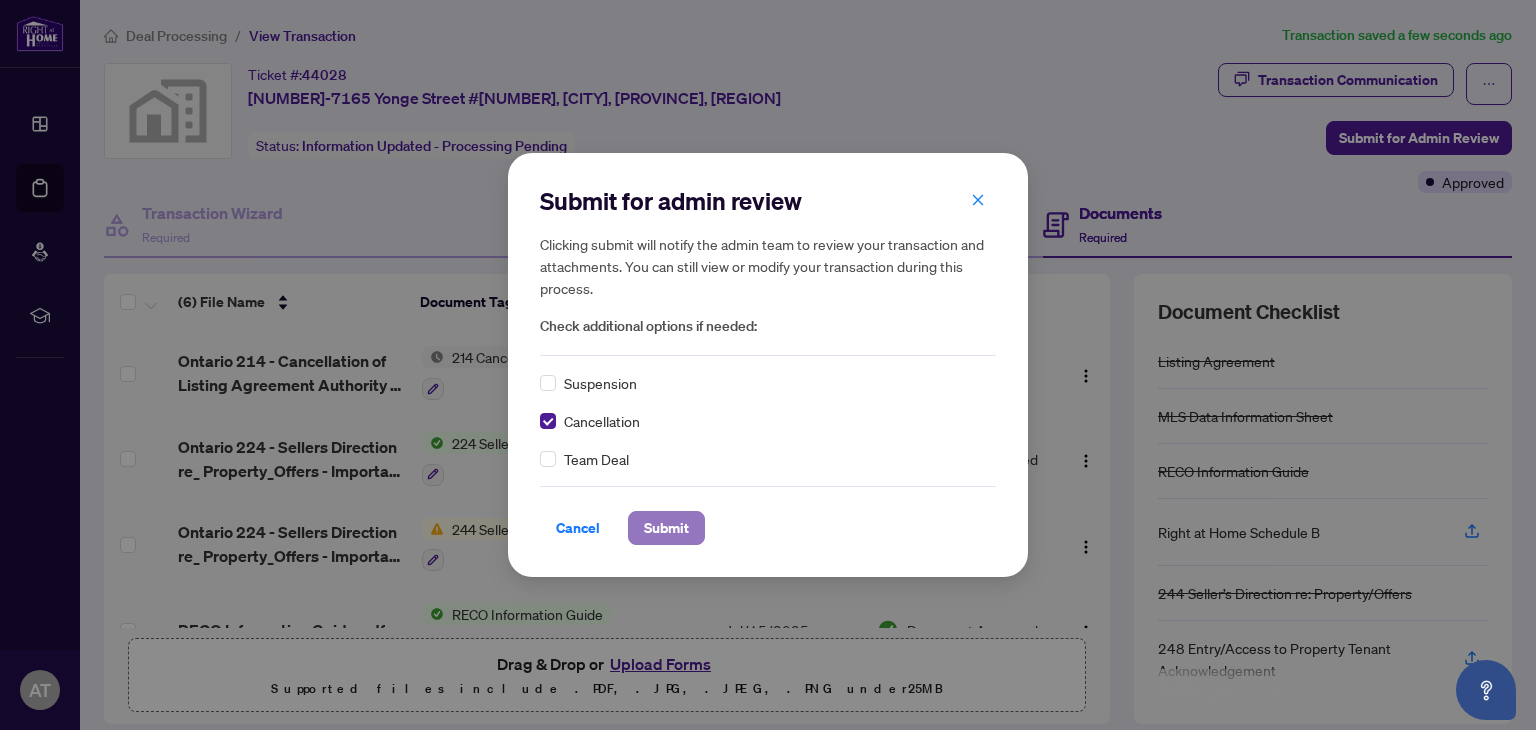 click on "Submit" at bounding box center [666, 528] 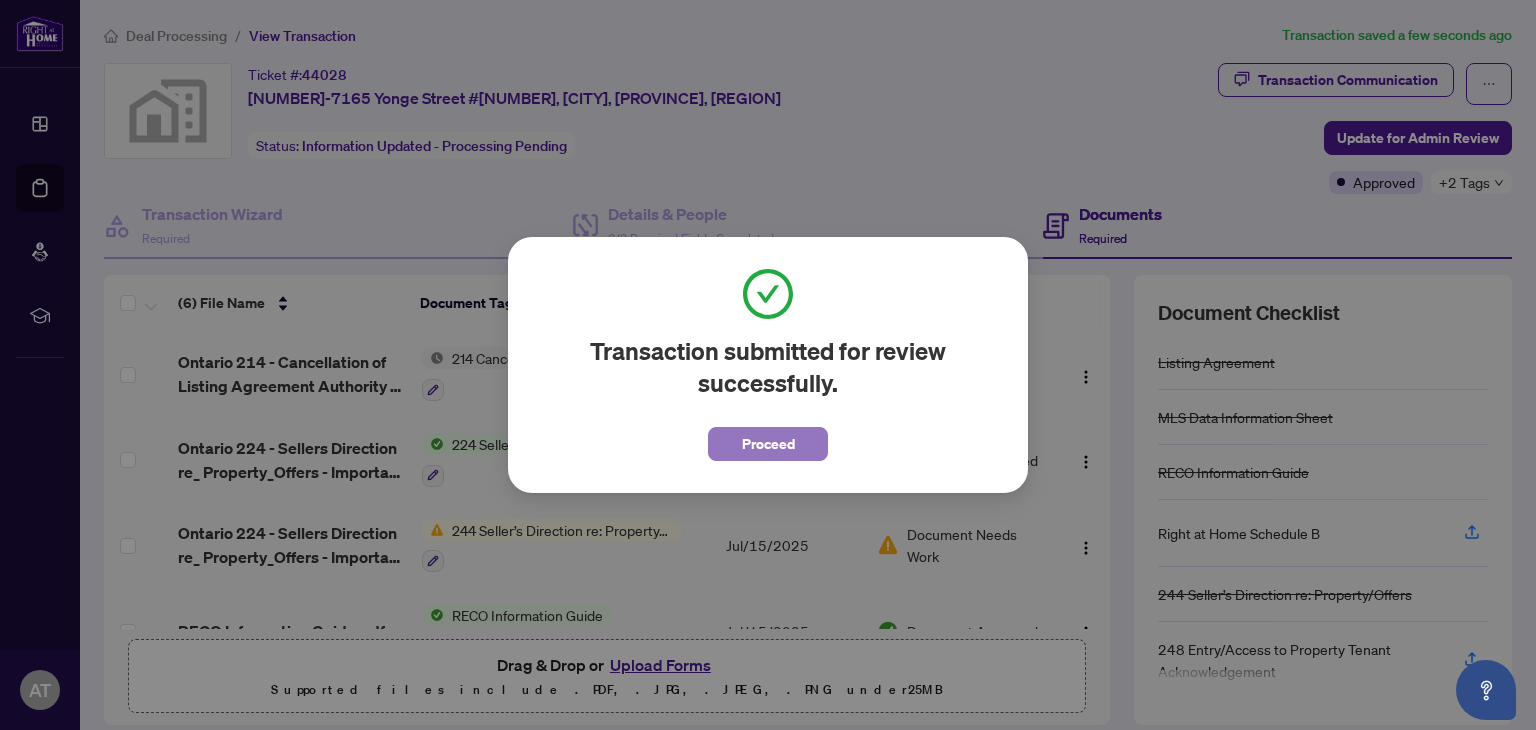click on "Proceed" at bounding box center [768, 444] 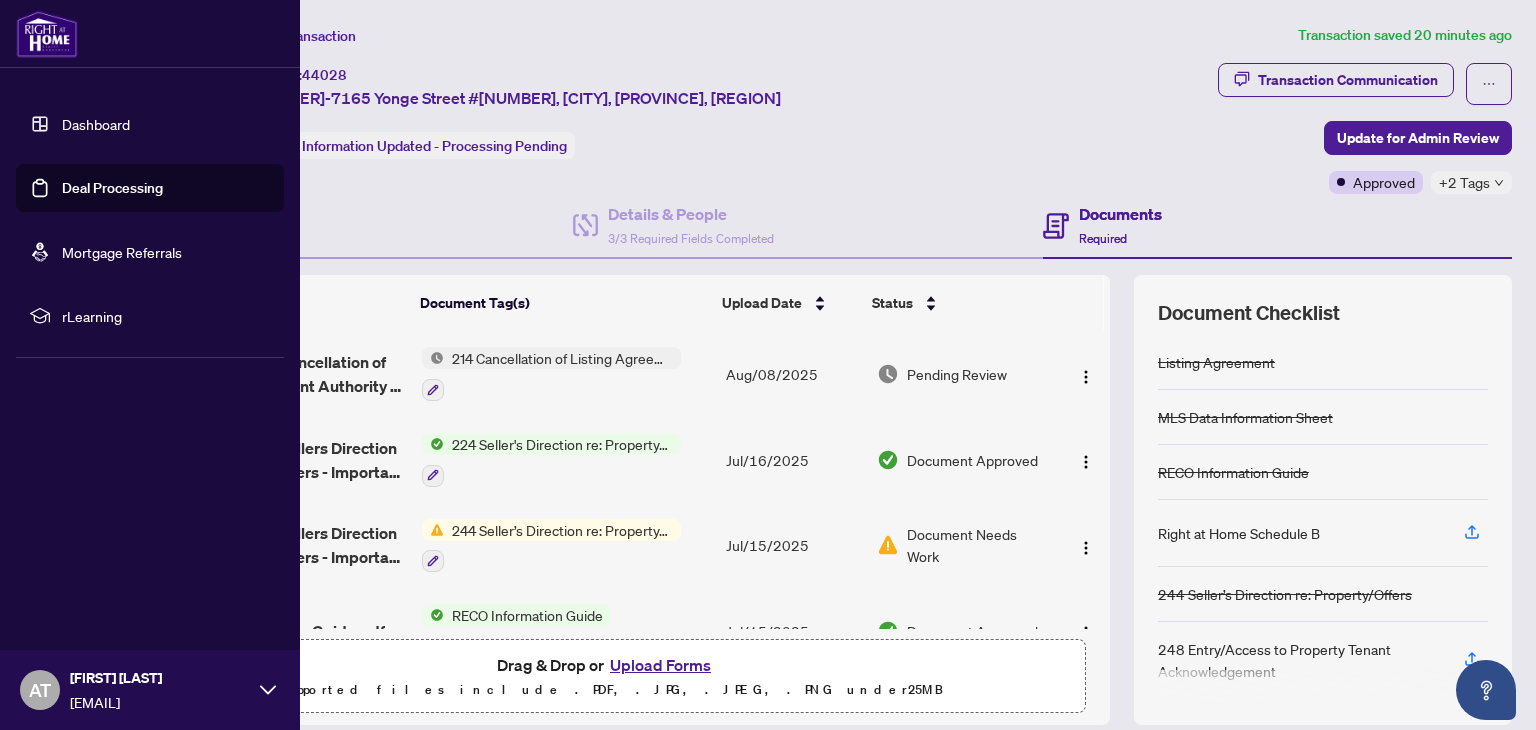 click on "Deal Processing" at bounding box center (112, 188) 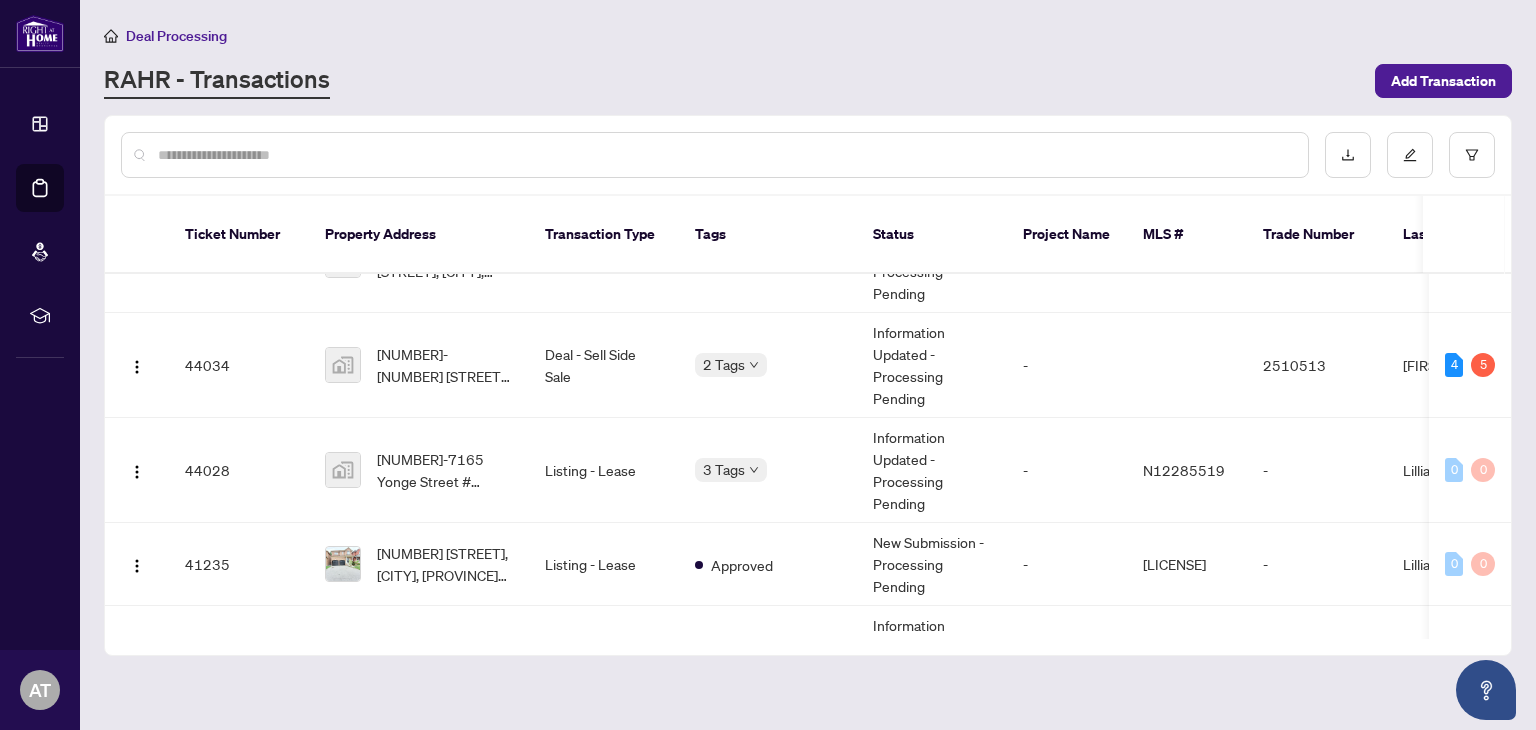 scroll, scrollTop: 396, scrollLeft: 0, axis: vertical 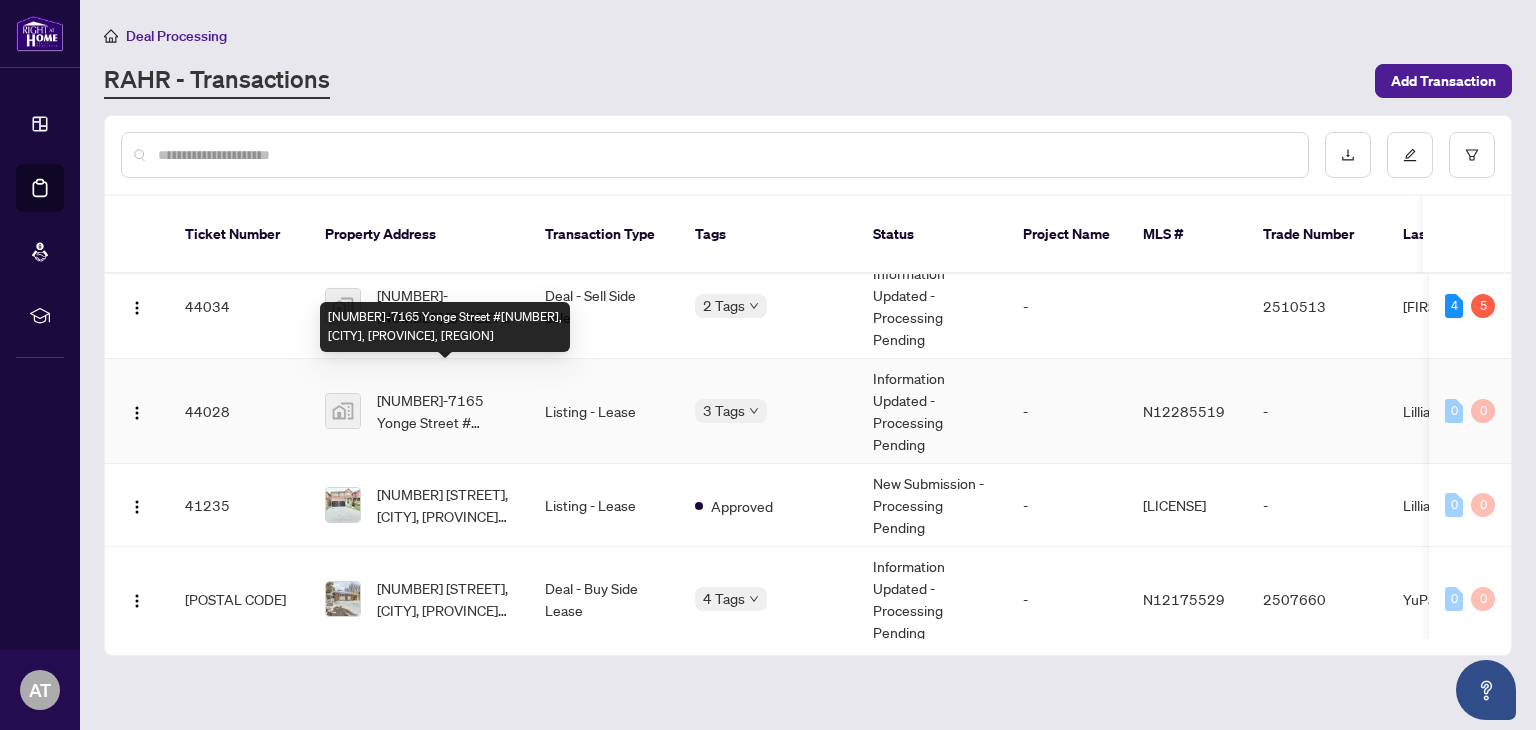 click on "[NUMBER] [STREET] #[NUMBER], [CITY], [PROVINCE], [COUNTRY]" at bounding box center [445, 411] 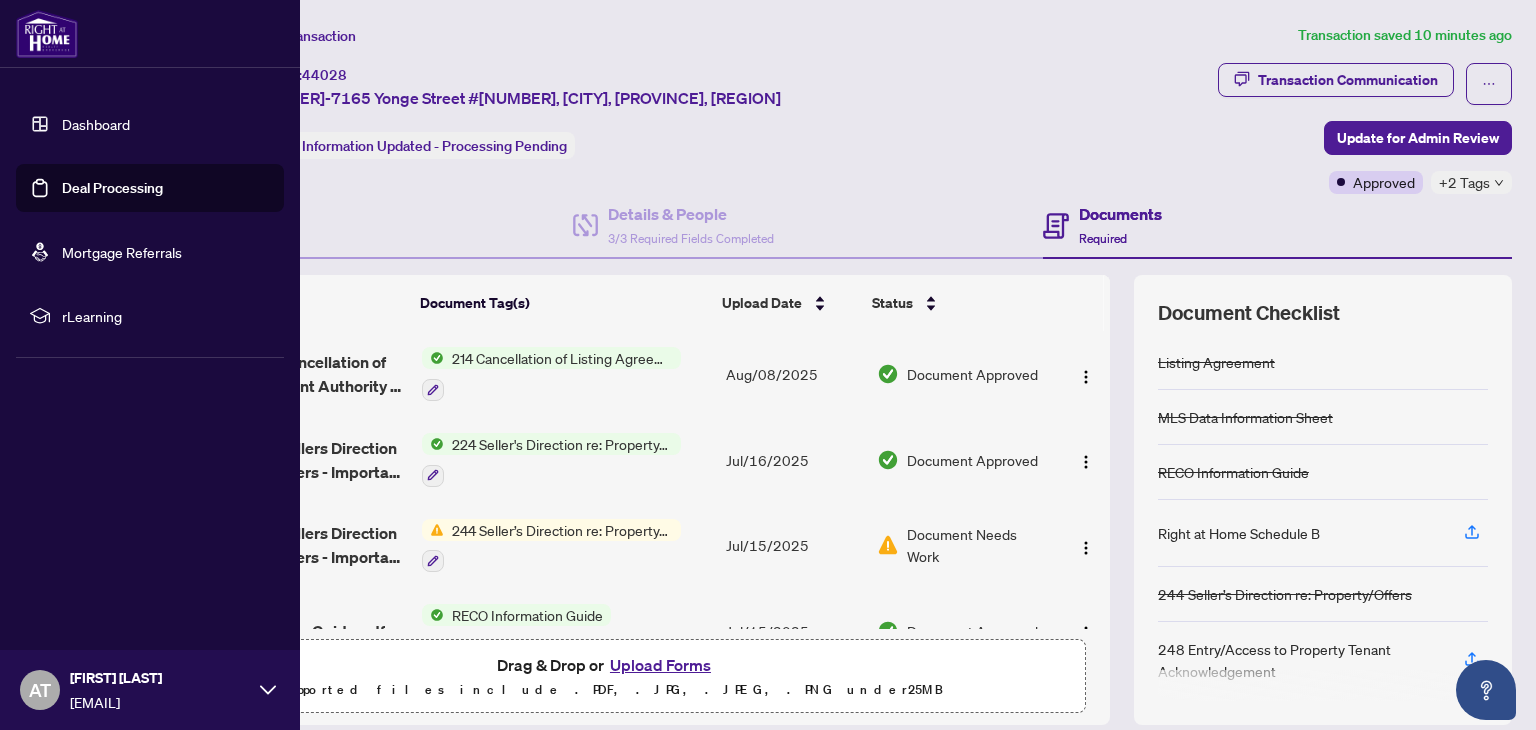 click on "Deal Processing" at bounding box center [112, 188] 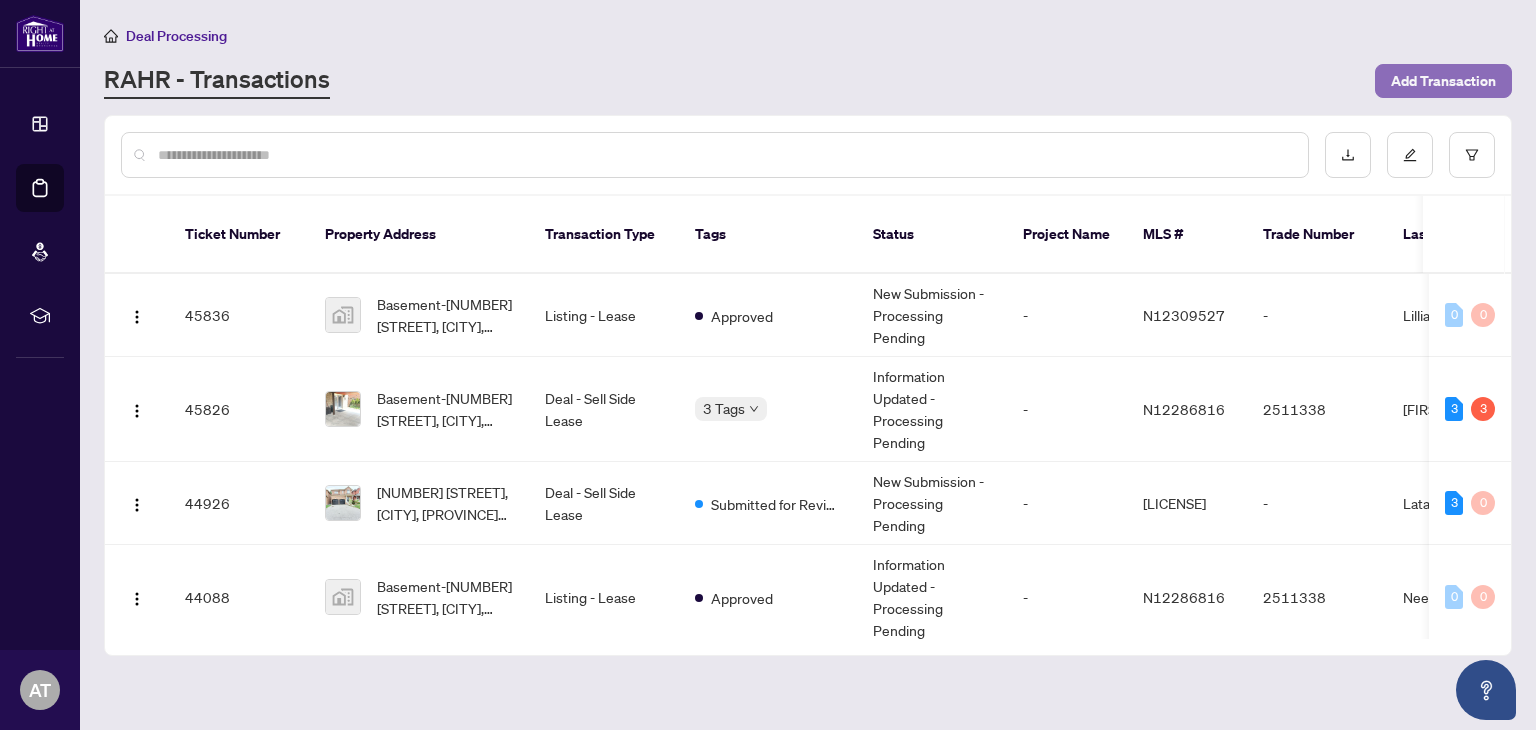 click on "Add Transaction" at bounding box center (1443, 81) 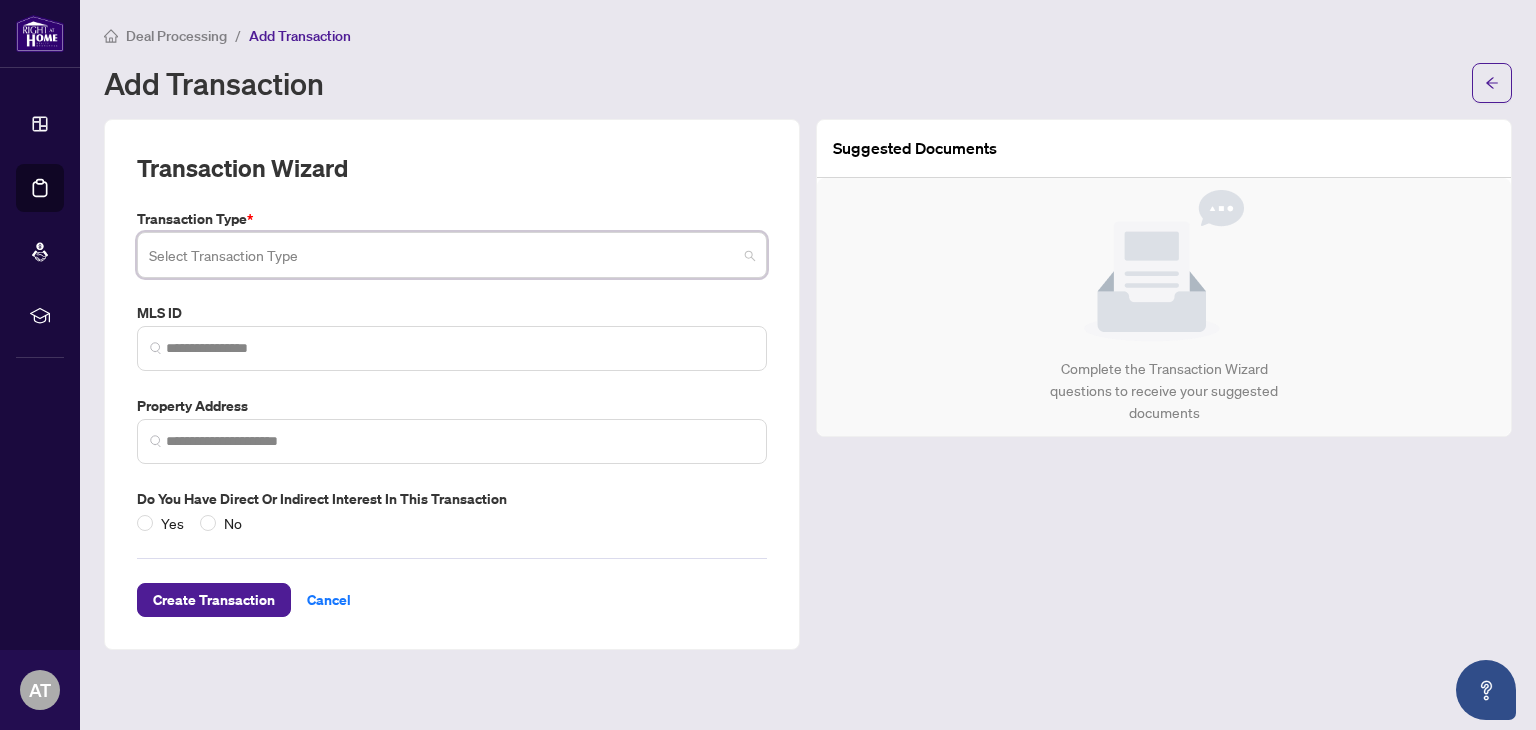 click at bounding box center [443, 258] 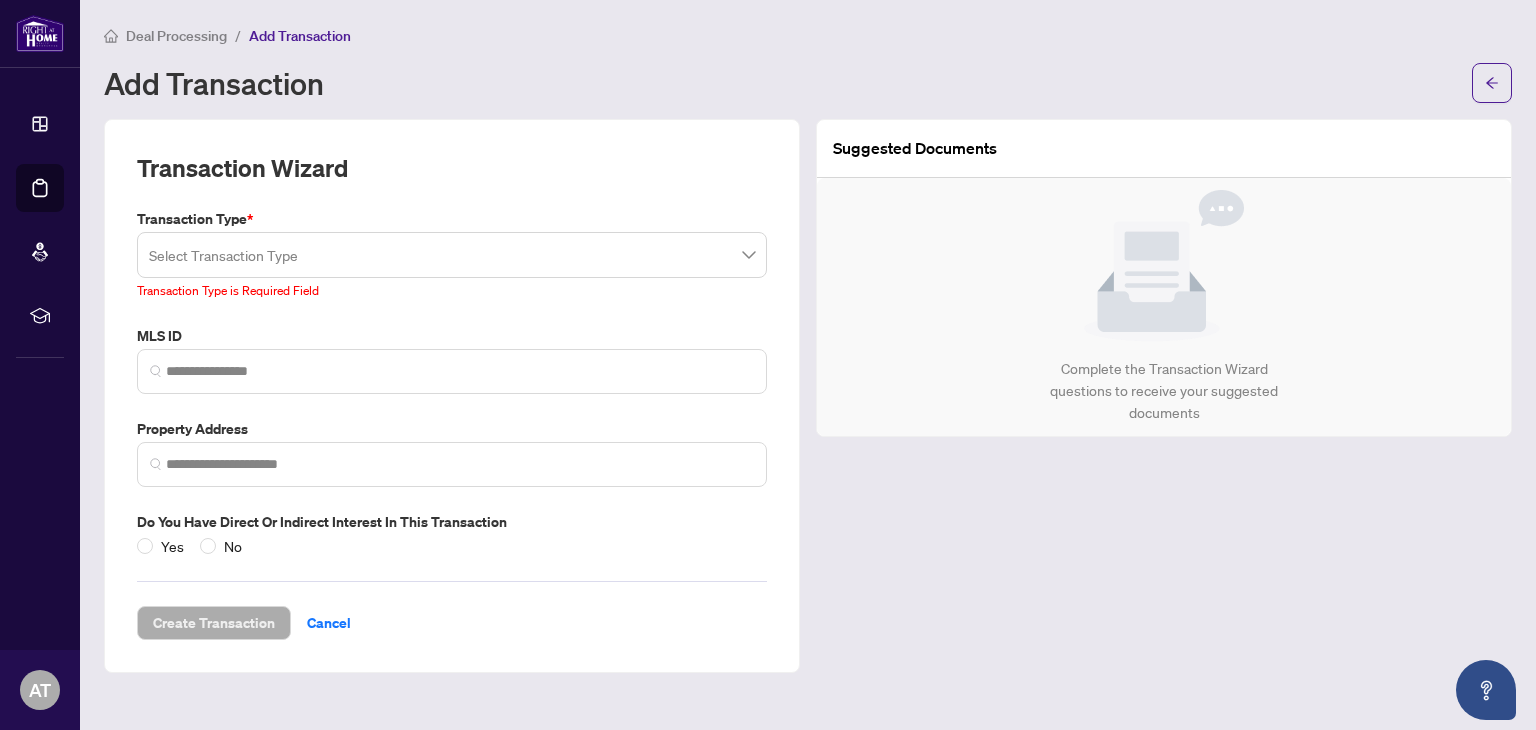 click on "Add Transaction" at bounding box center [782, 83] 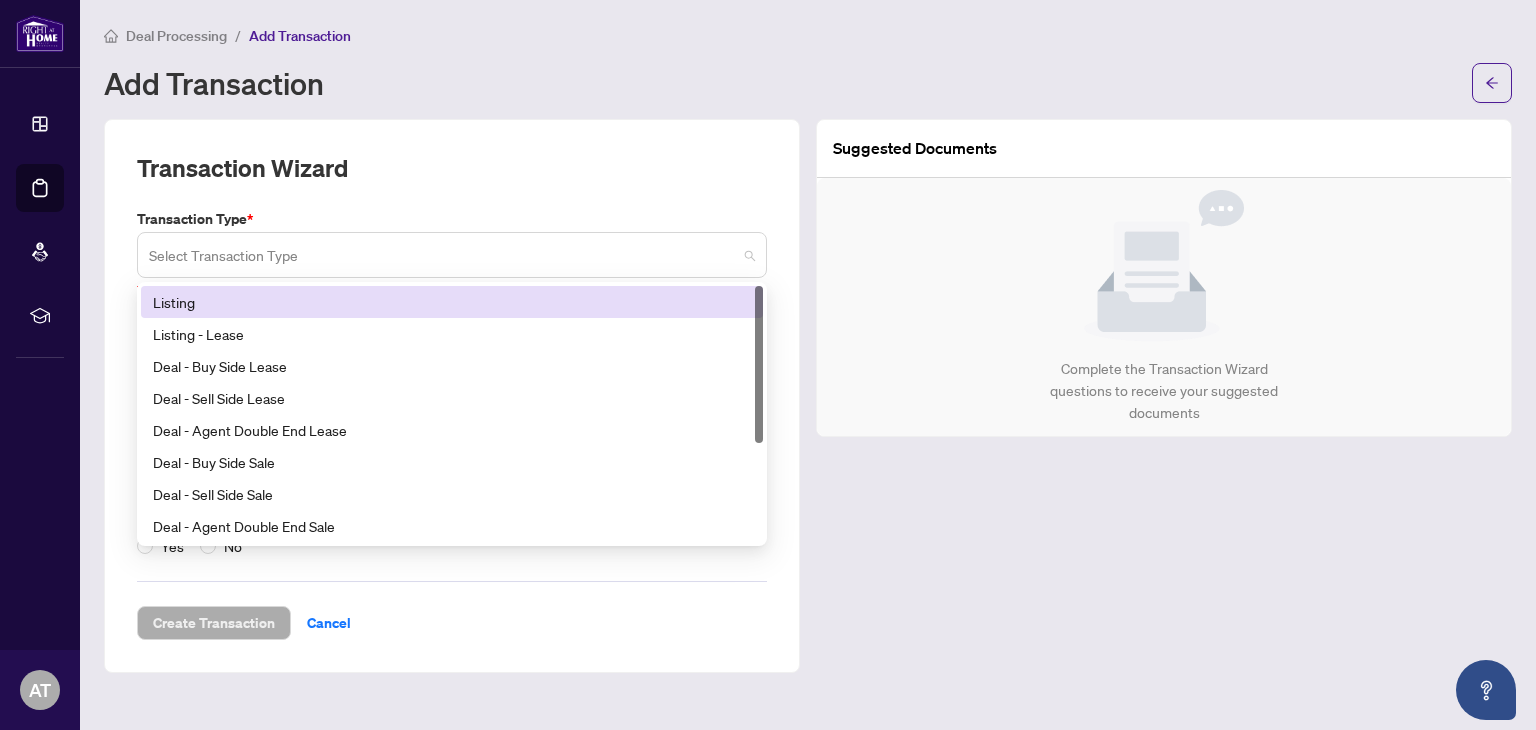 click at bounding box center (452, 255) 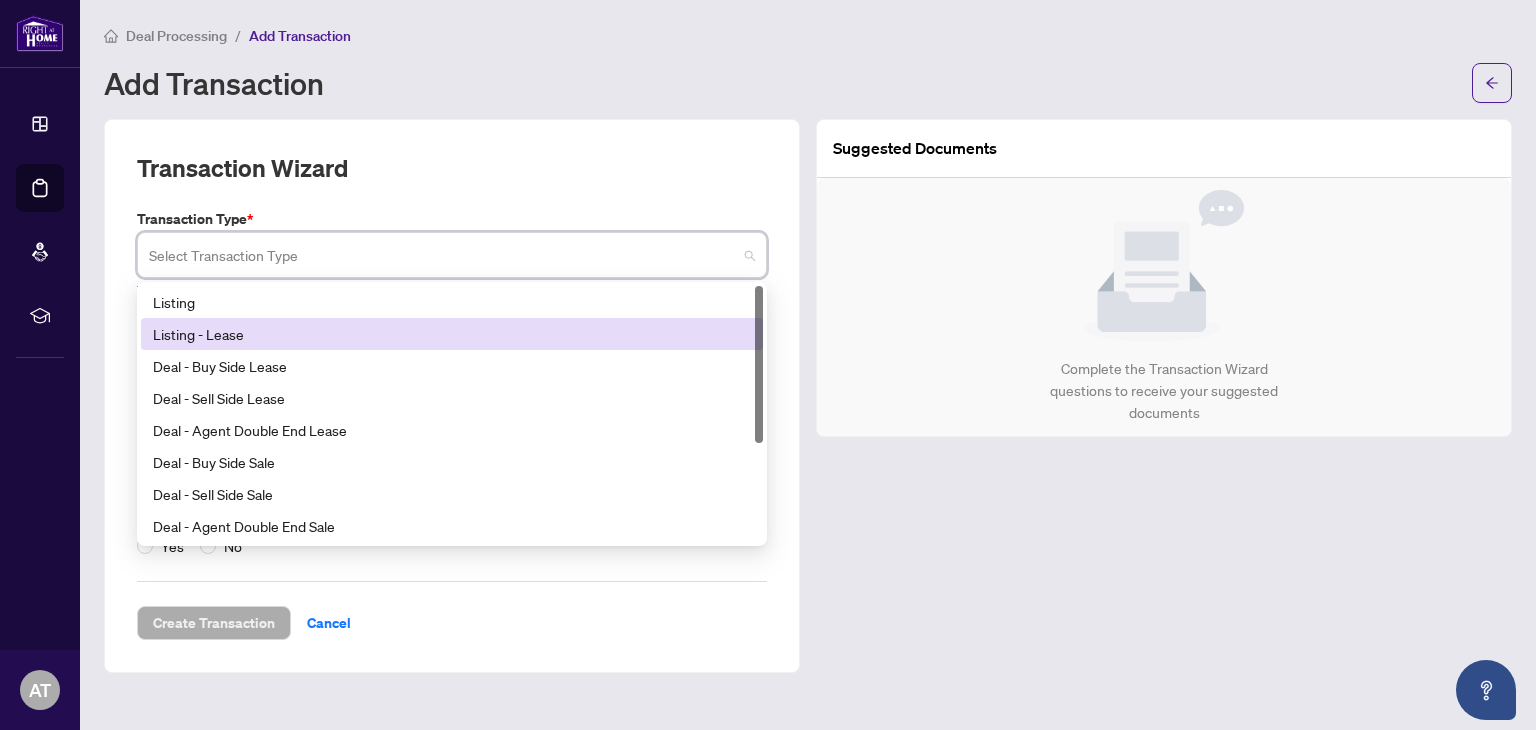 click on "Listing - Lease" at bounding box center (452, 334) 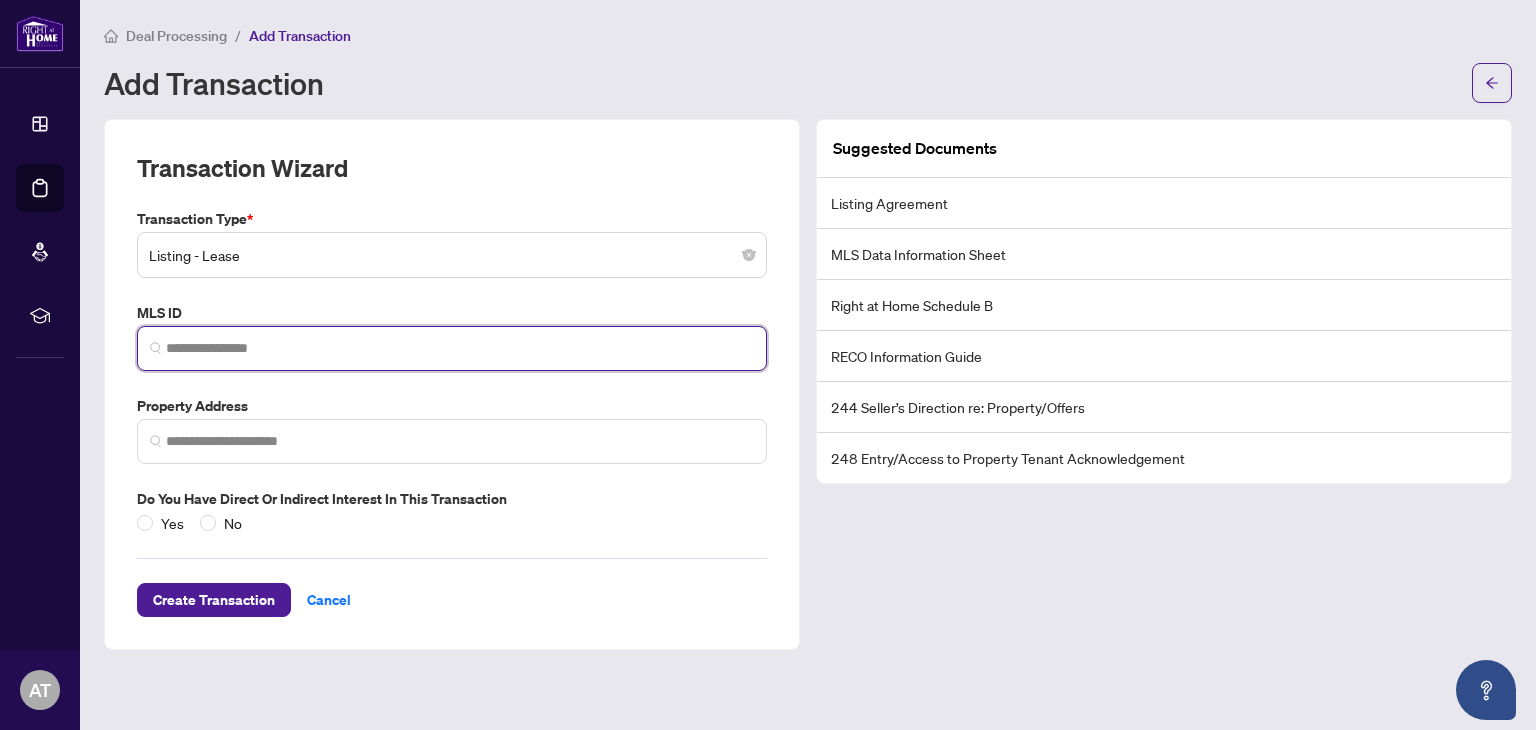 paste on "*********" 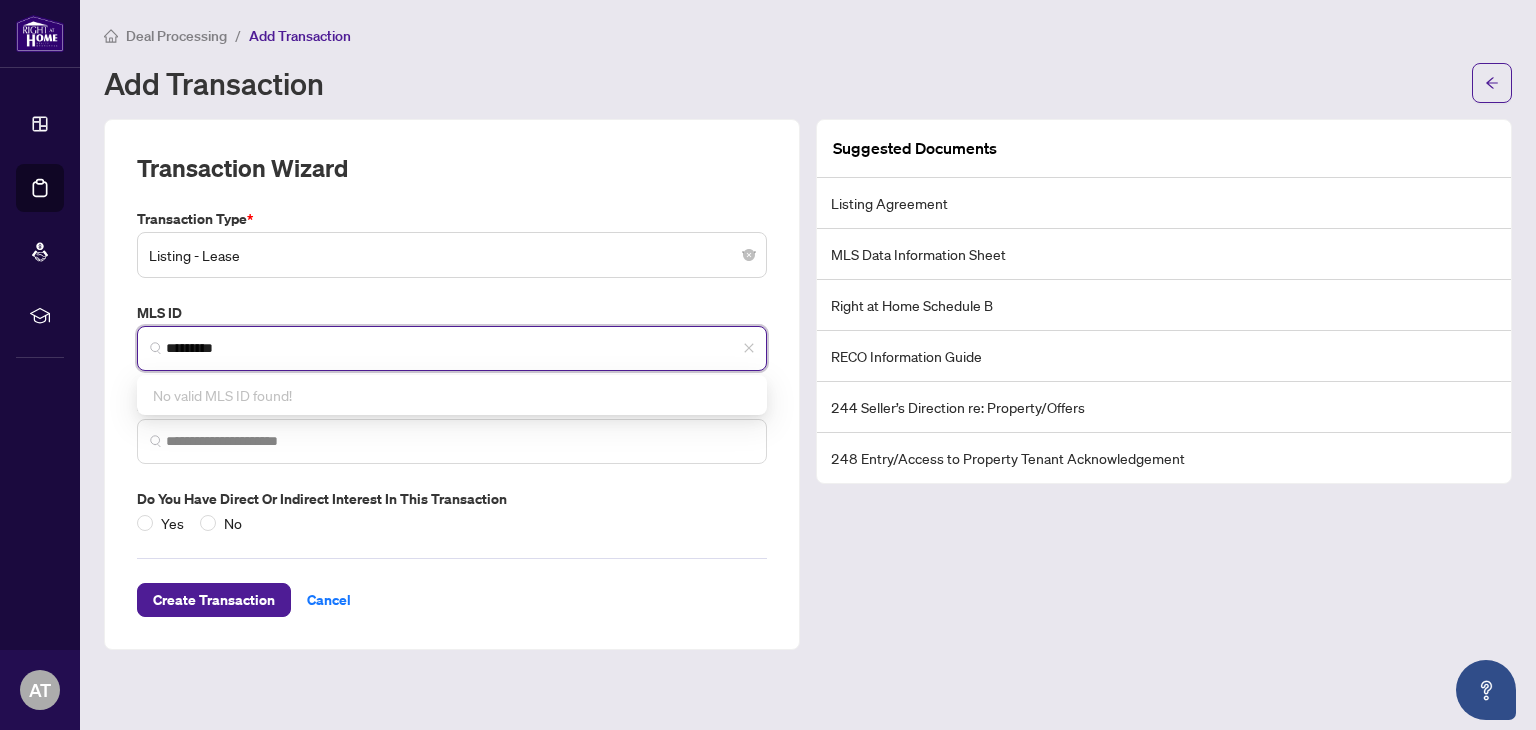 type on "*********" 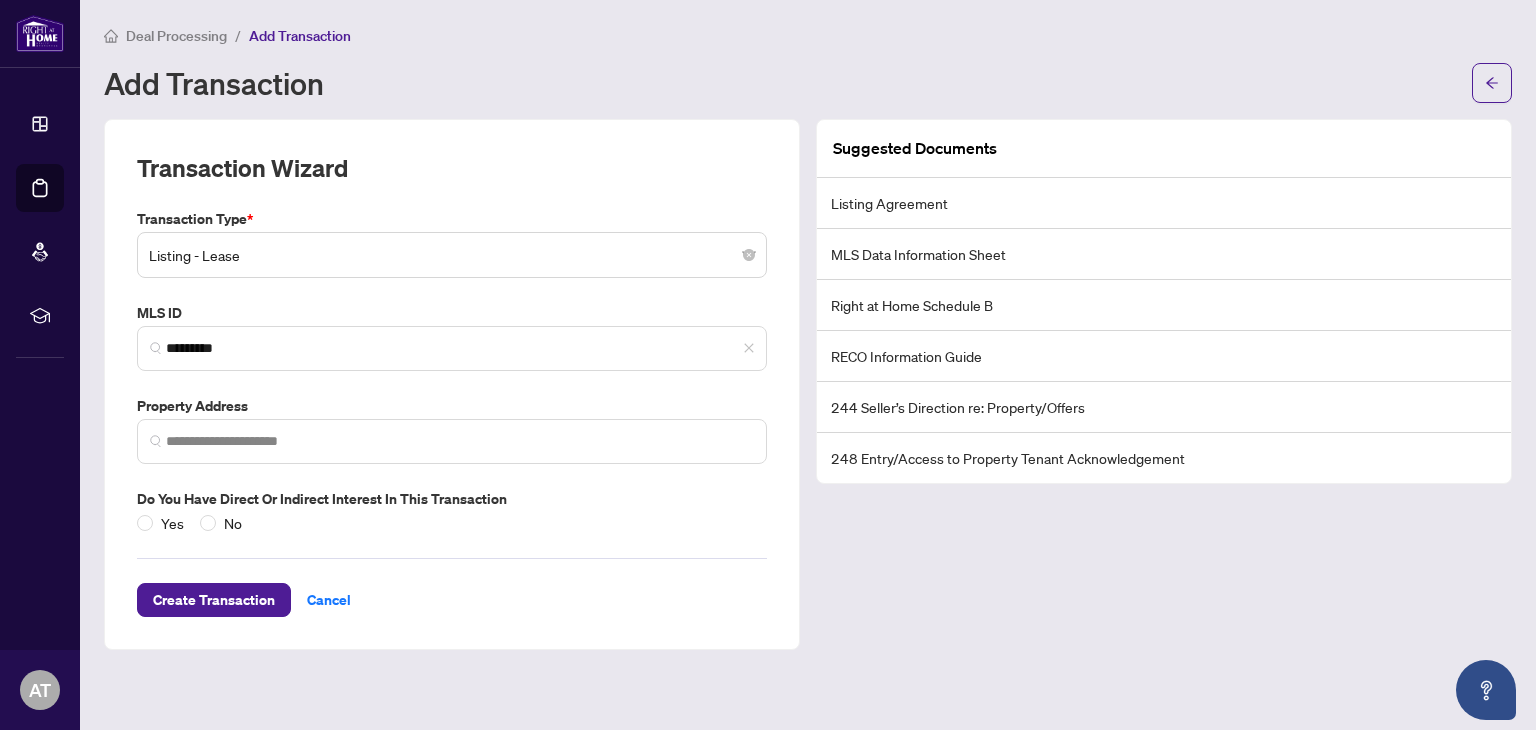 click on "Transaction Wizard Transaction Type * Listing - Lease 13 14 15 Listing Listing - Lease Deal - Buy Side Lease Deal - Sell Side Lease Deal - Agent Double End Lease Deal - Buy Side Sale Deal - Sell Side Sale Deal - Agent Double End Sale Deal - Sell Side Assignment Deal - Buy Side Assignment MLS ID ********* No valid MLS ID found! Property Address Do you have direct or indirect interest in this transaction Yes No Create Transaction Cancel" at bounding box center [452, 384] 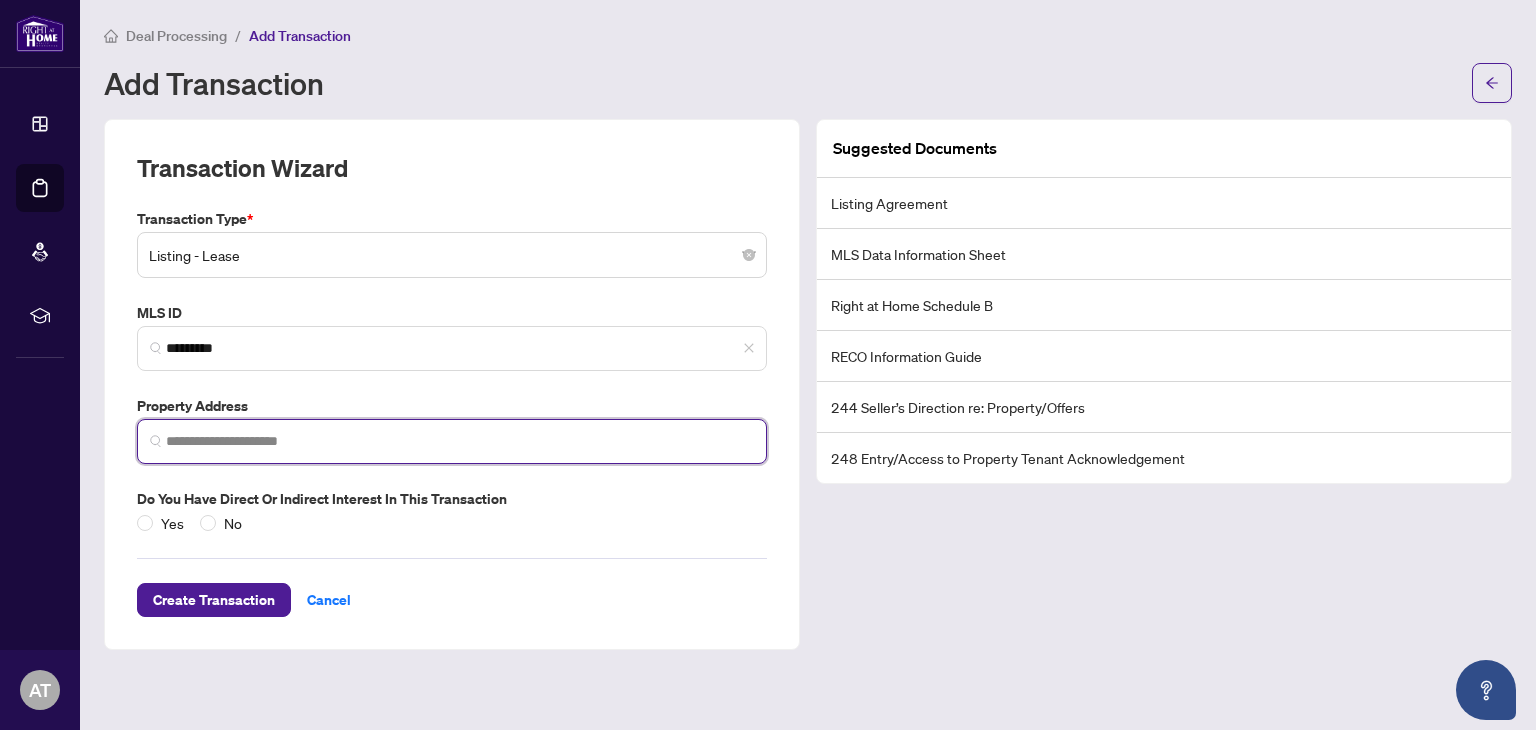 click at bounding box center [460, 441] 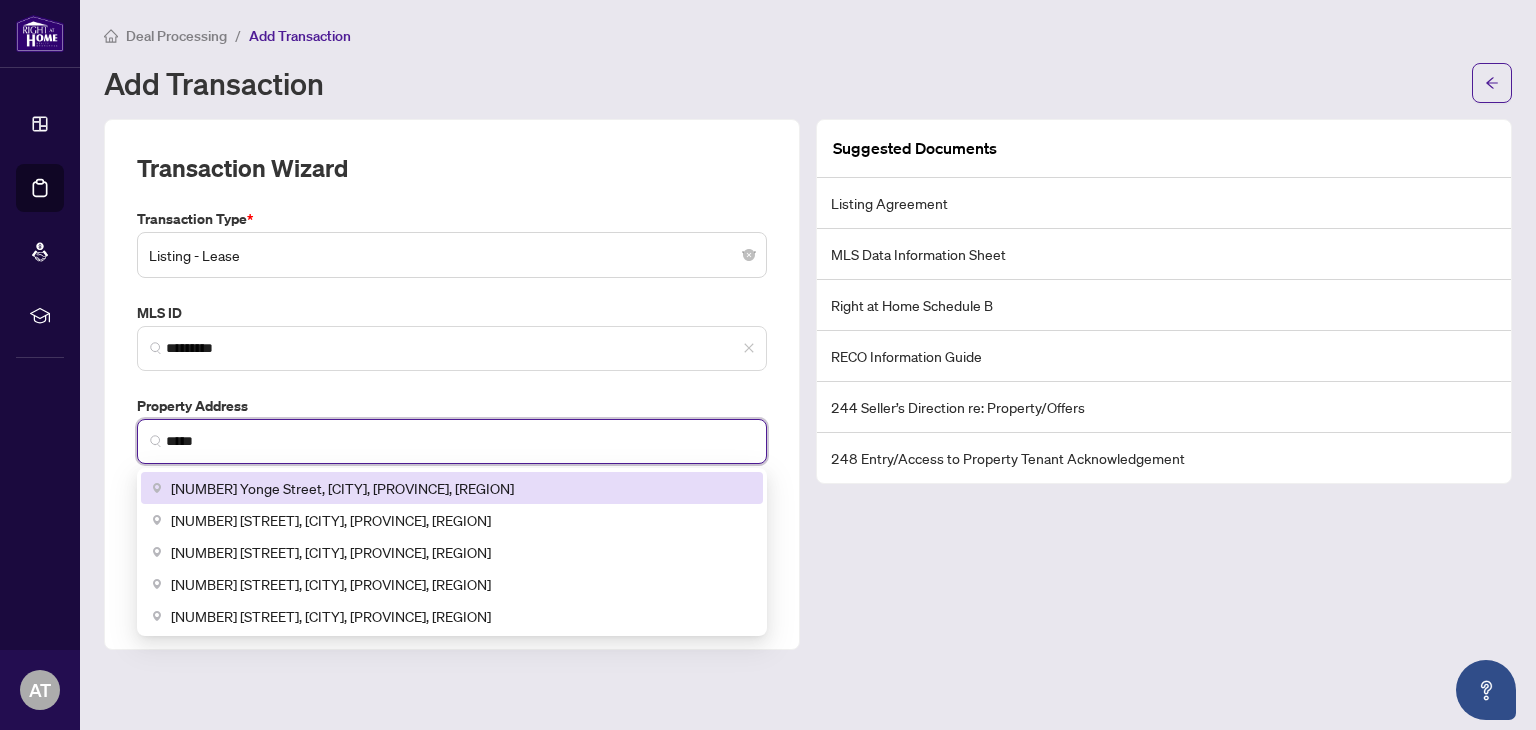 click on "7165 Yonge Street, Markham, ON, Canada" at bounding box center [452, 488] 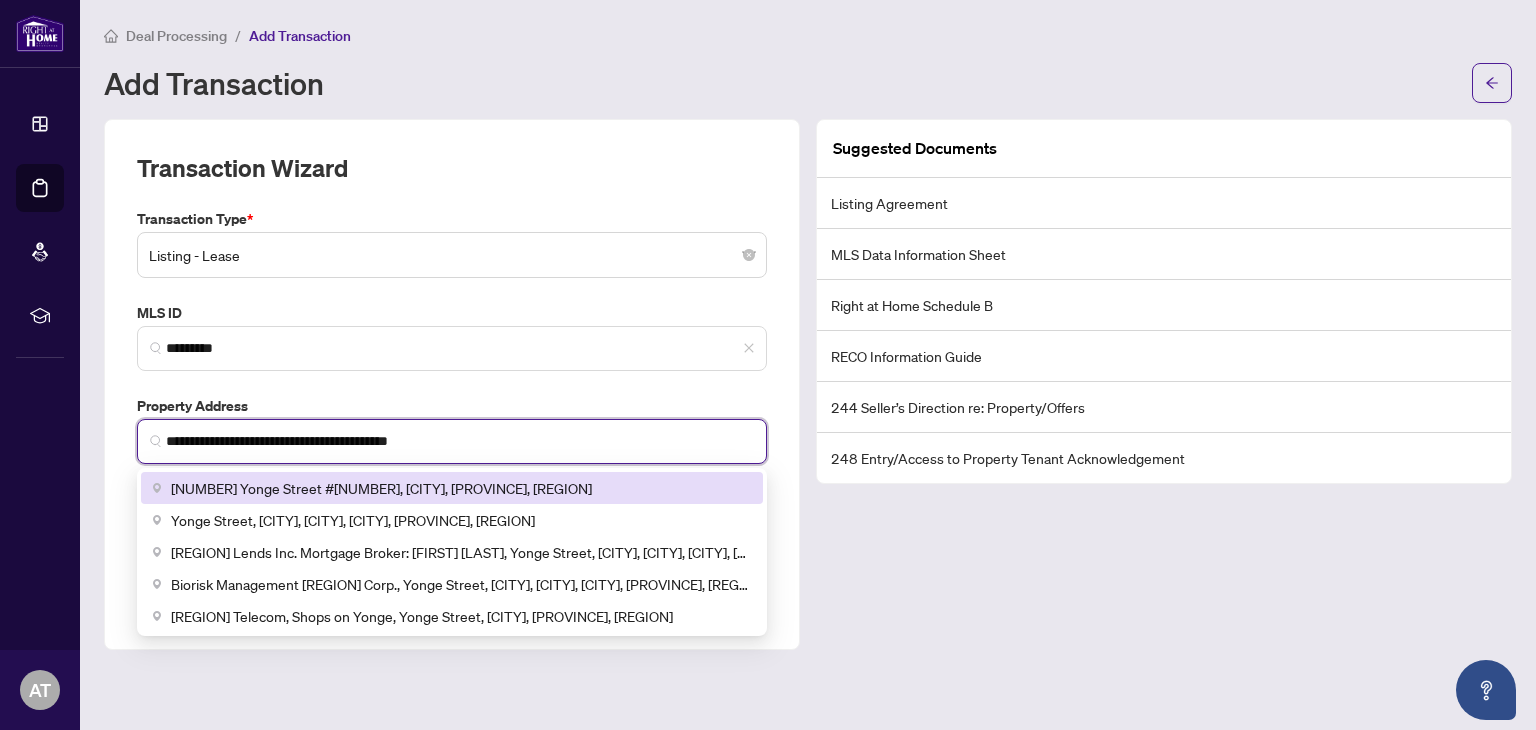 click on "7165 Yonge Street #531, Markham, ON, Canada" at bounding box center (452, 488) 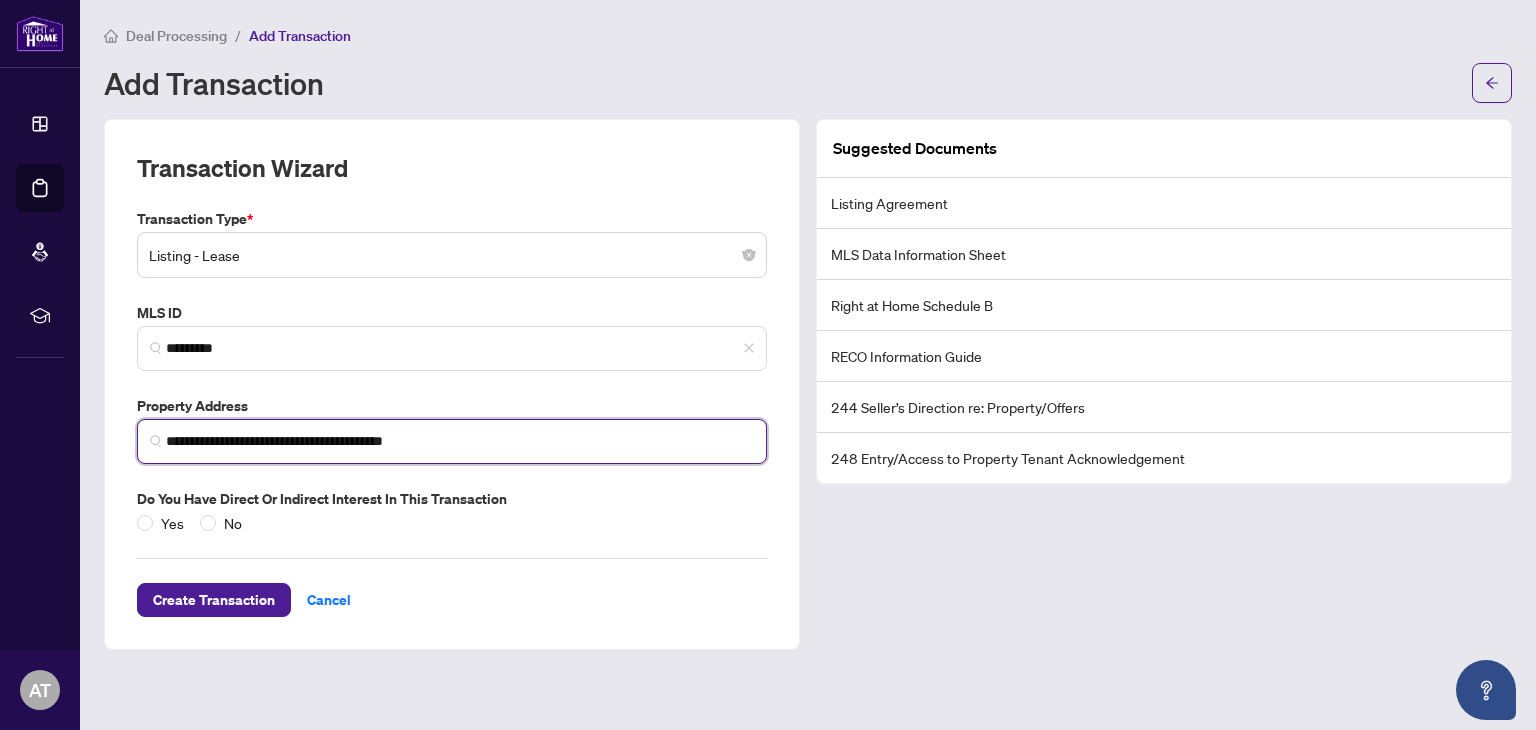 type on "**********" 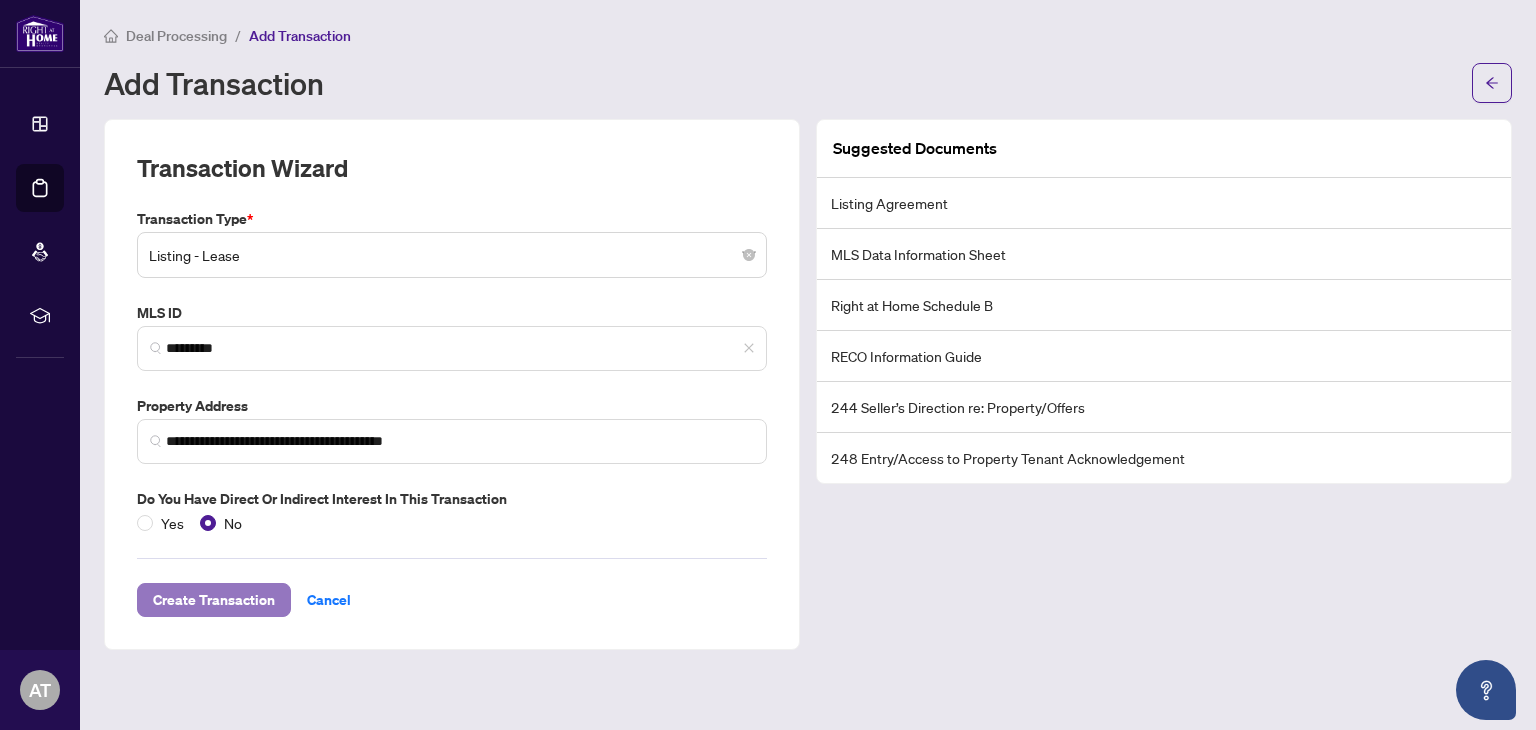 click on "Create Transaction" at bounding box center (214, 600) 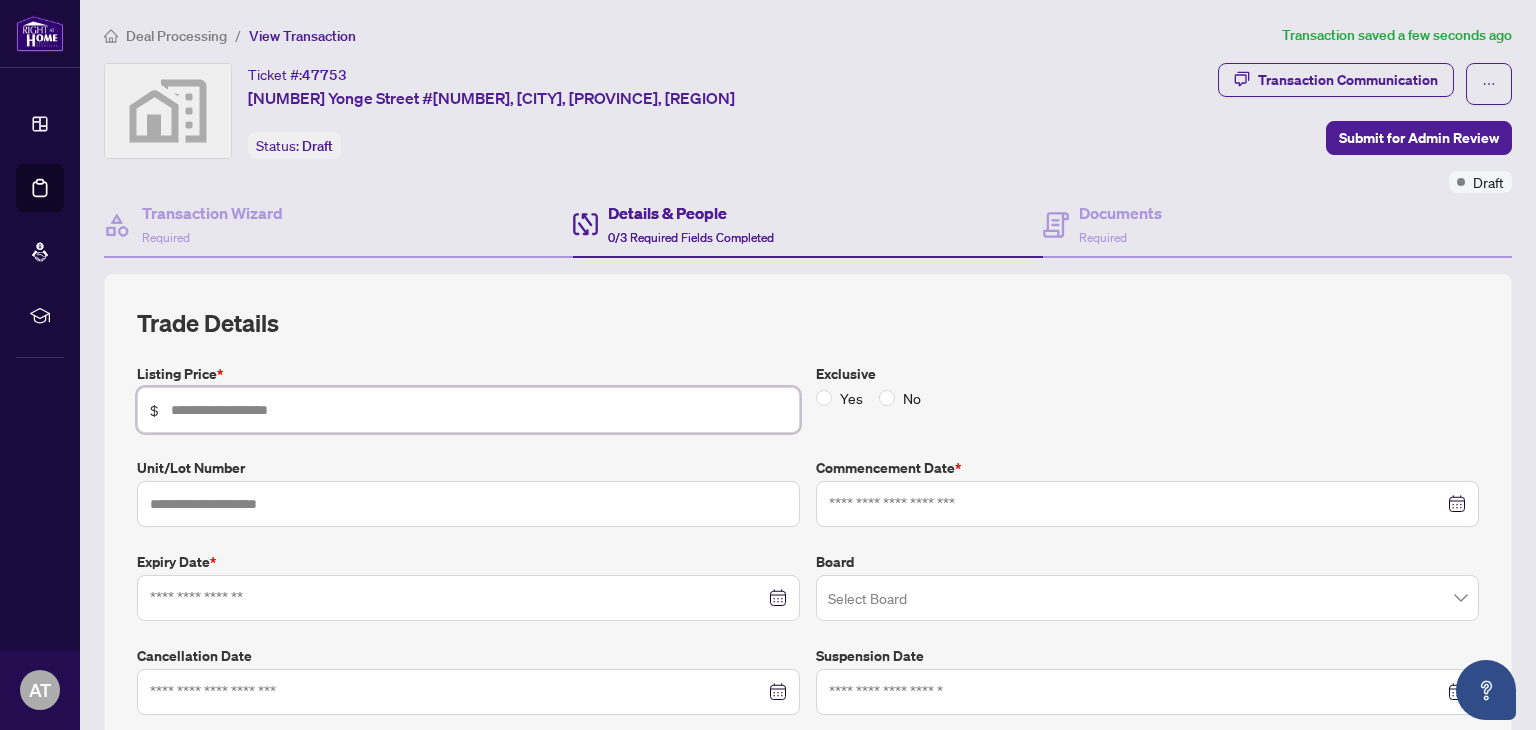 click at bounding box center [479, 410] 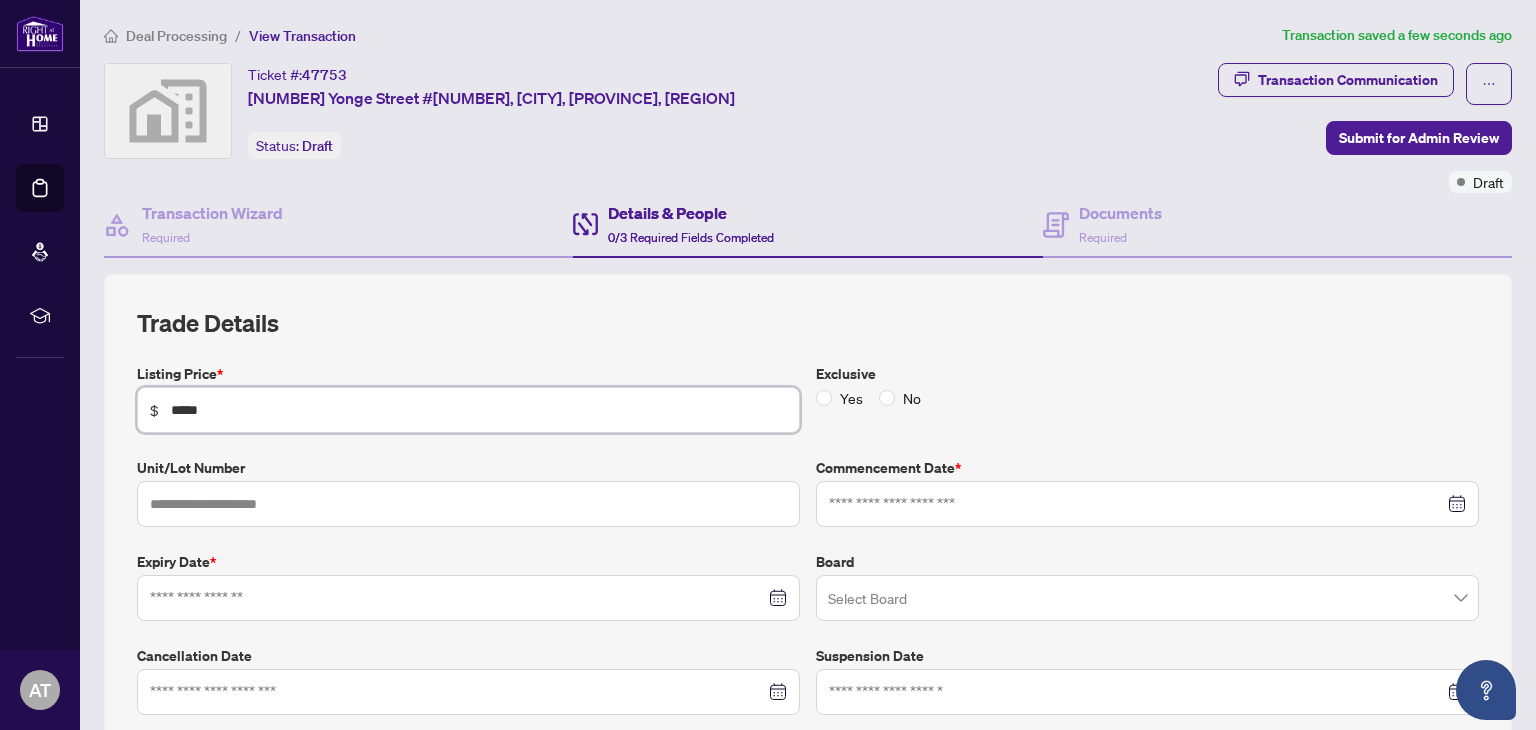type on "*****" 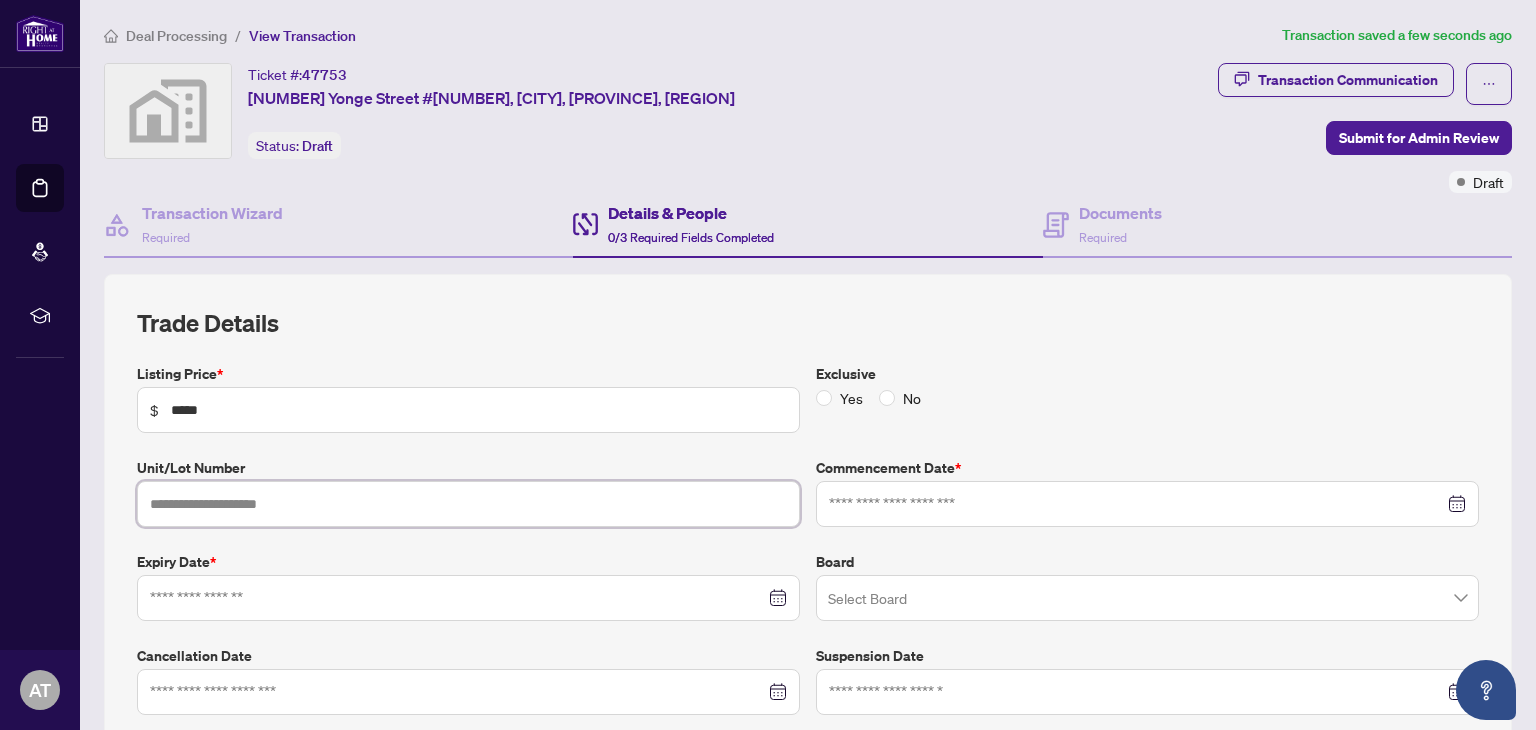 click at bounding box center [468, 504] 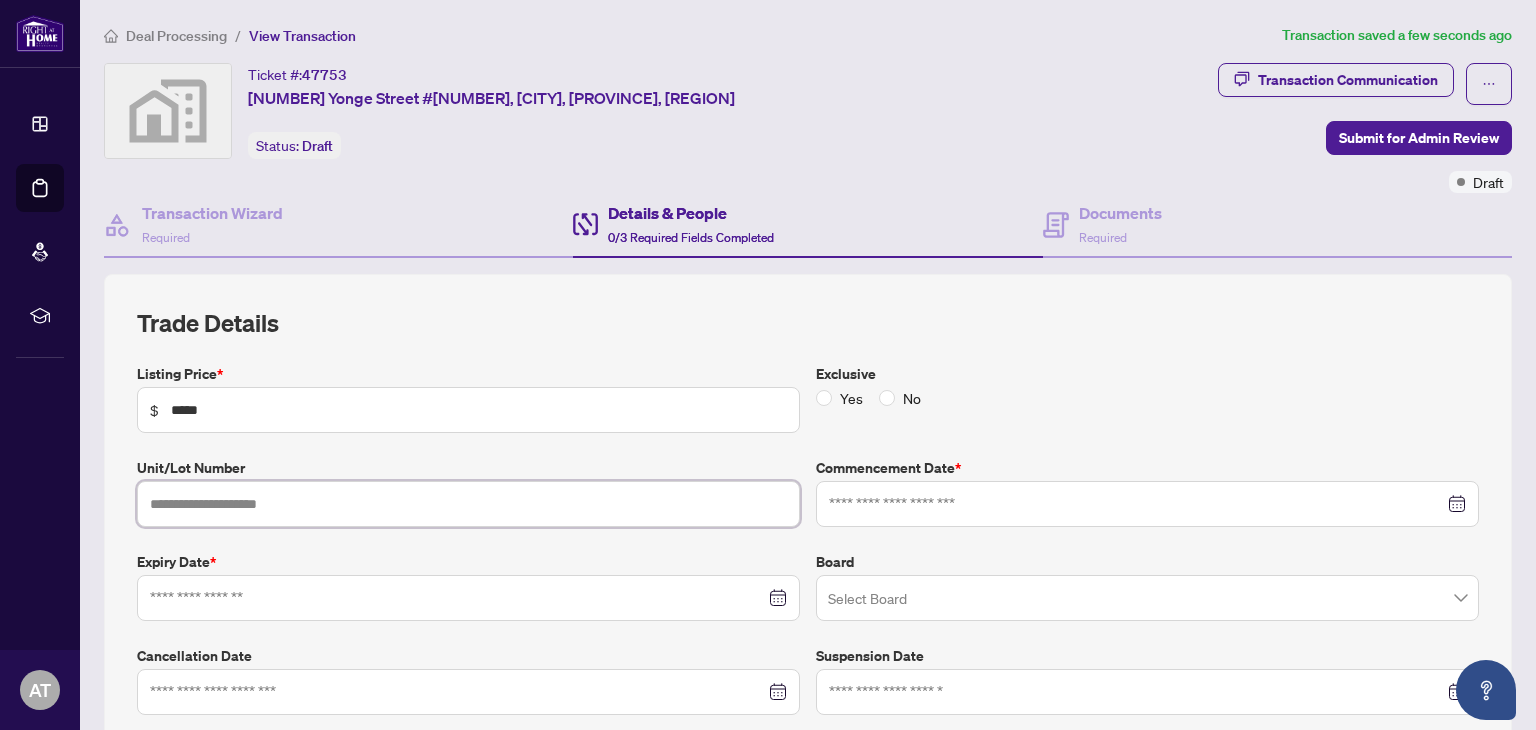 type on "***" 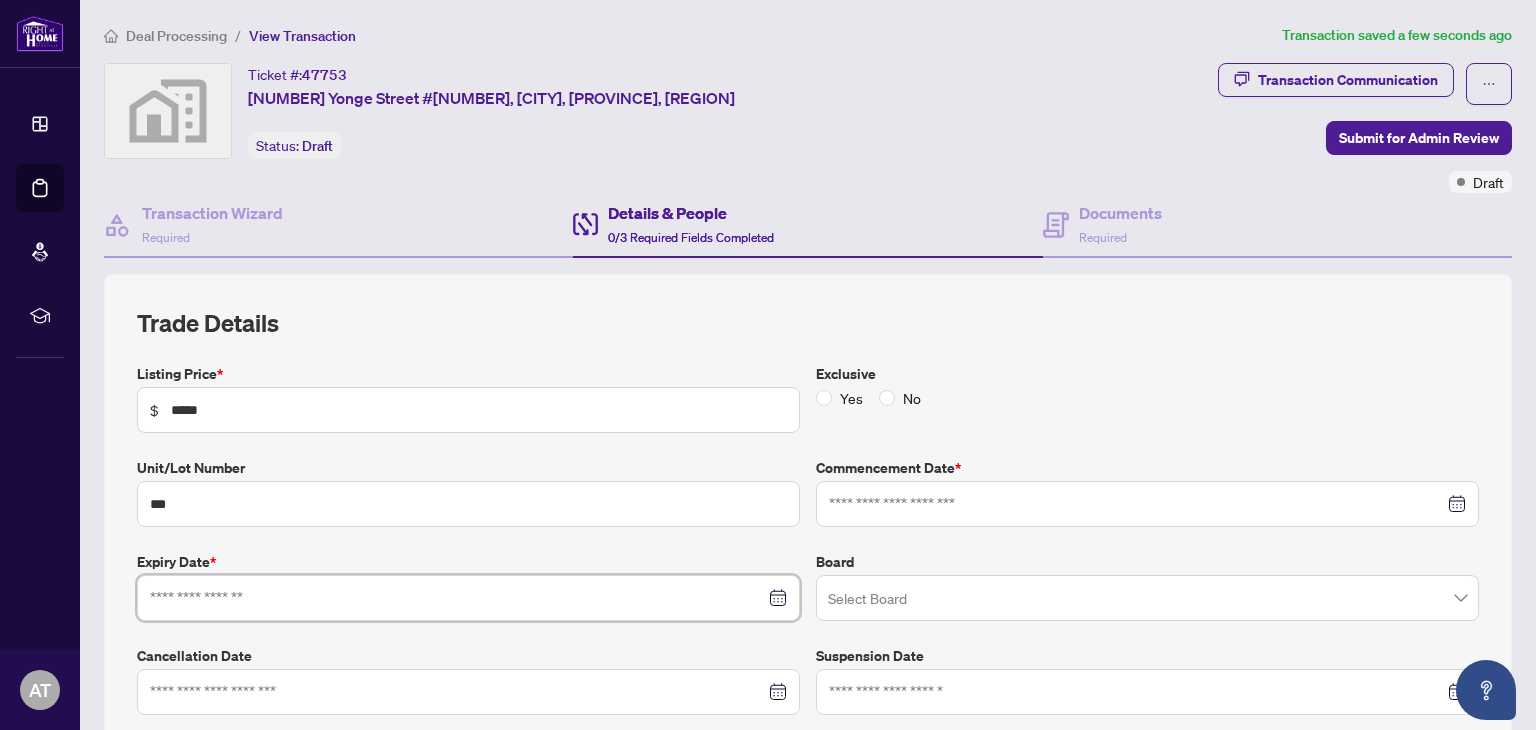 click at bounding box center (457, 598) 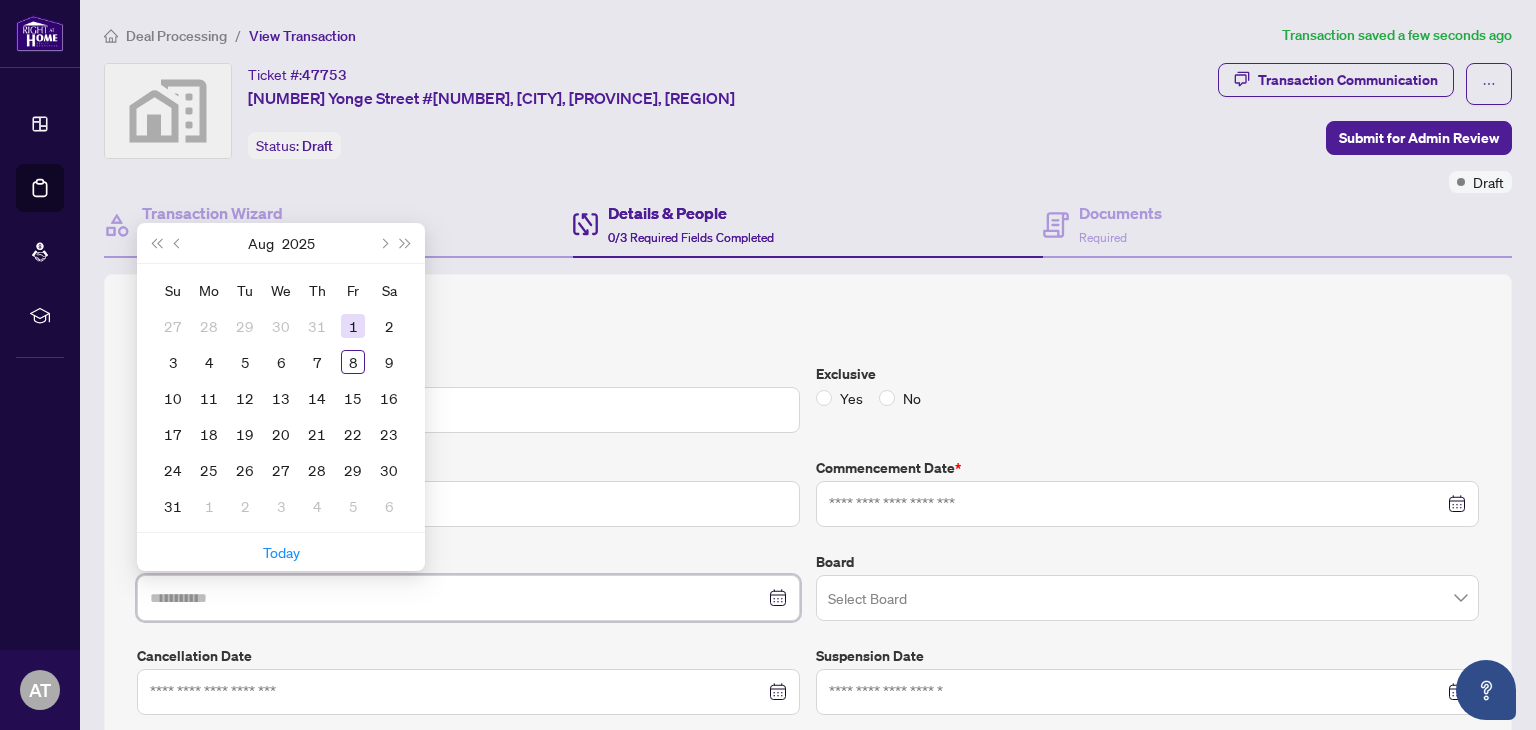 type on "**********" 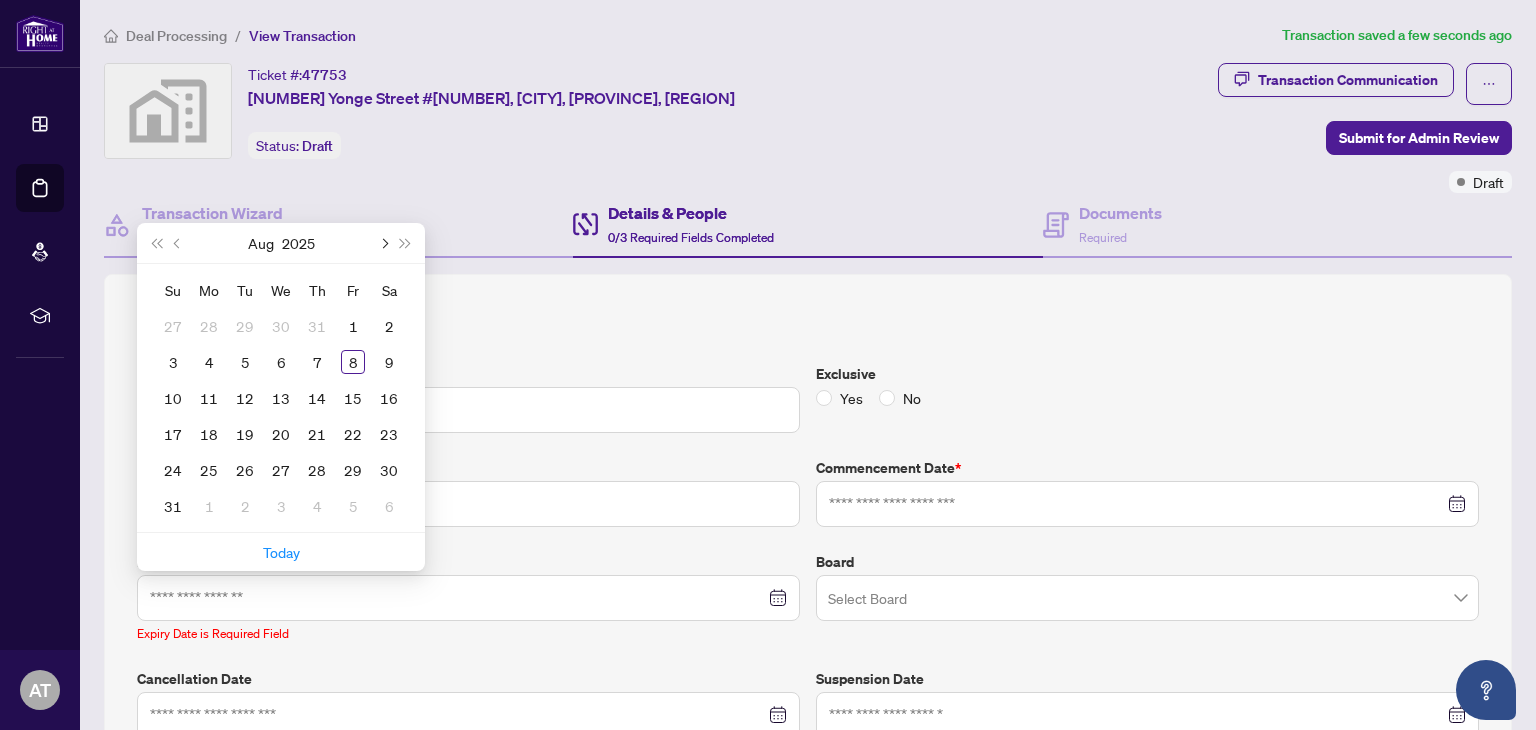 click at bounding box center (383, 243) 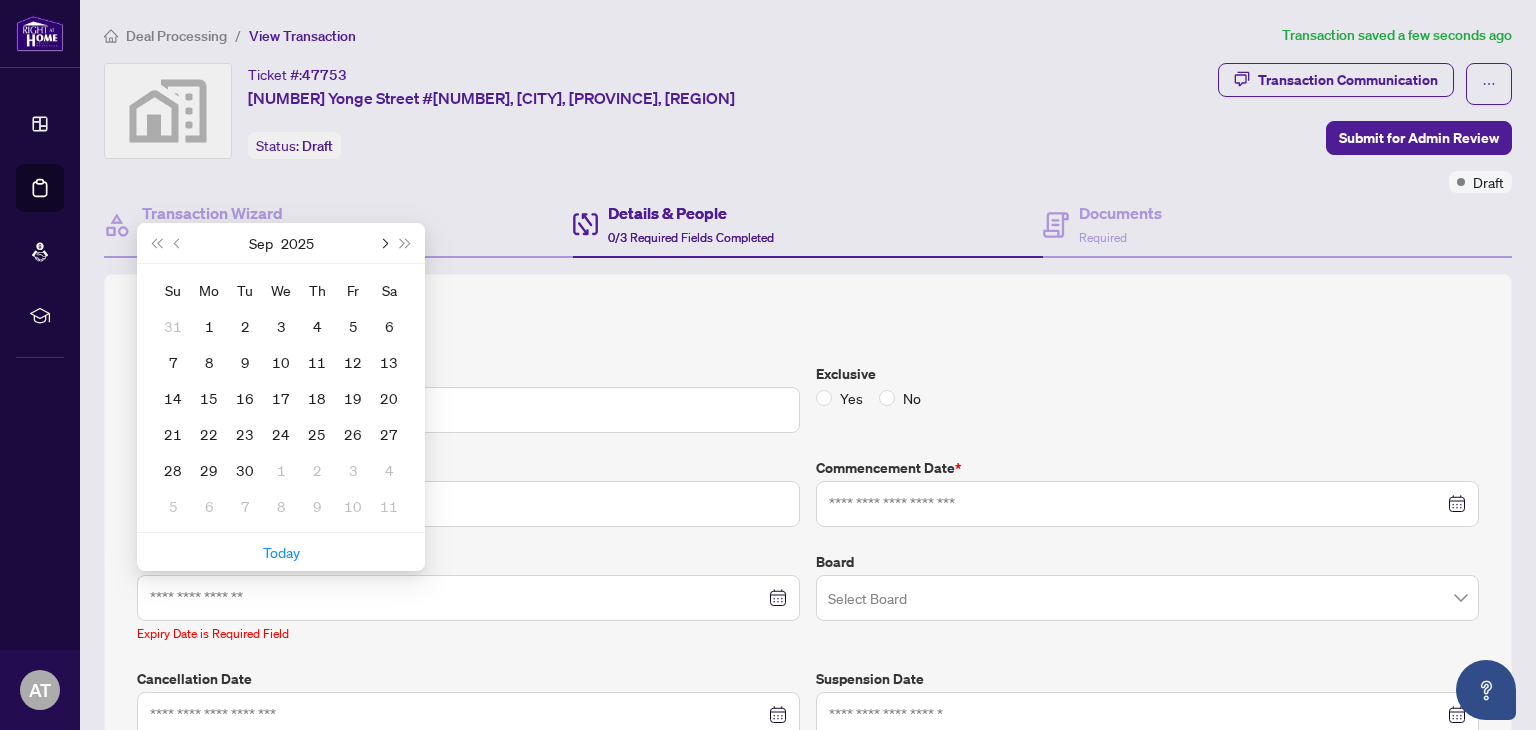 click at bounding box center (383, 243) 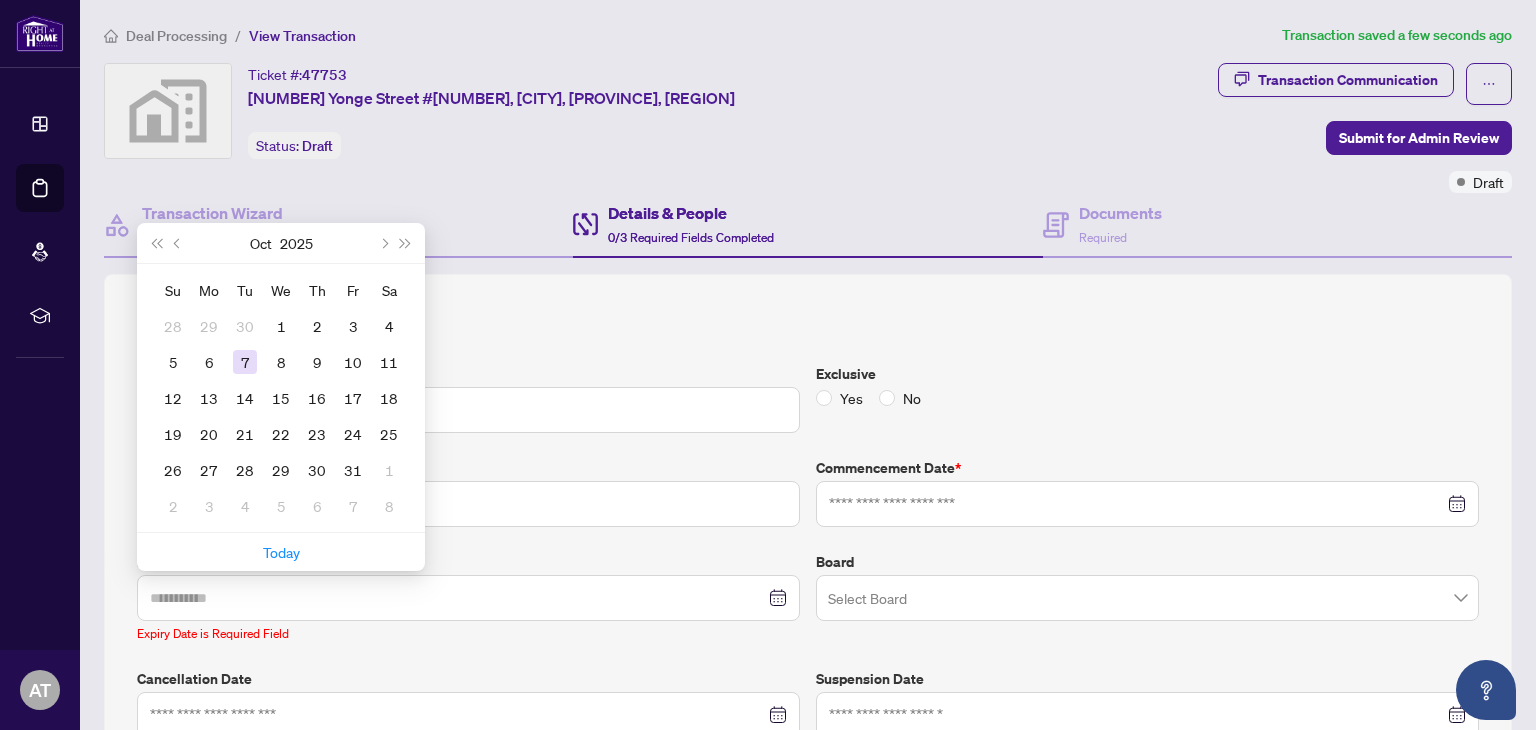 type on "**********" 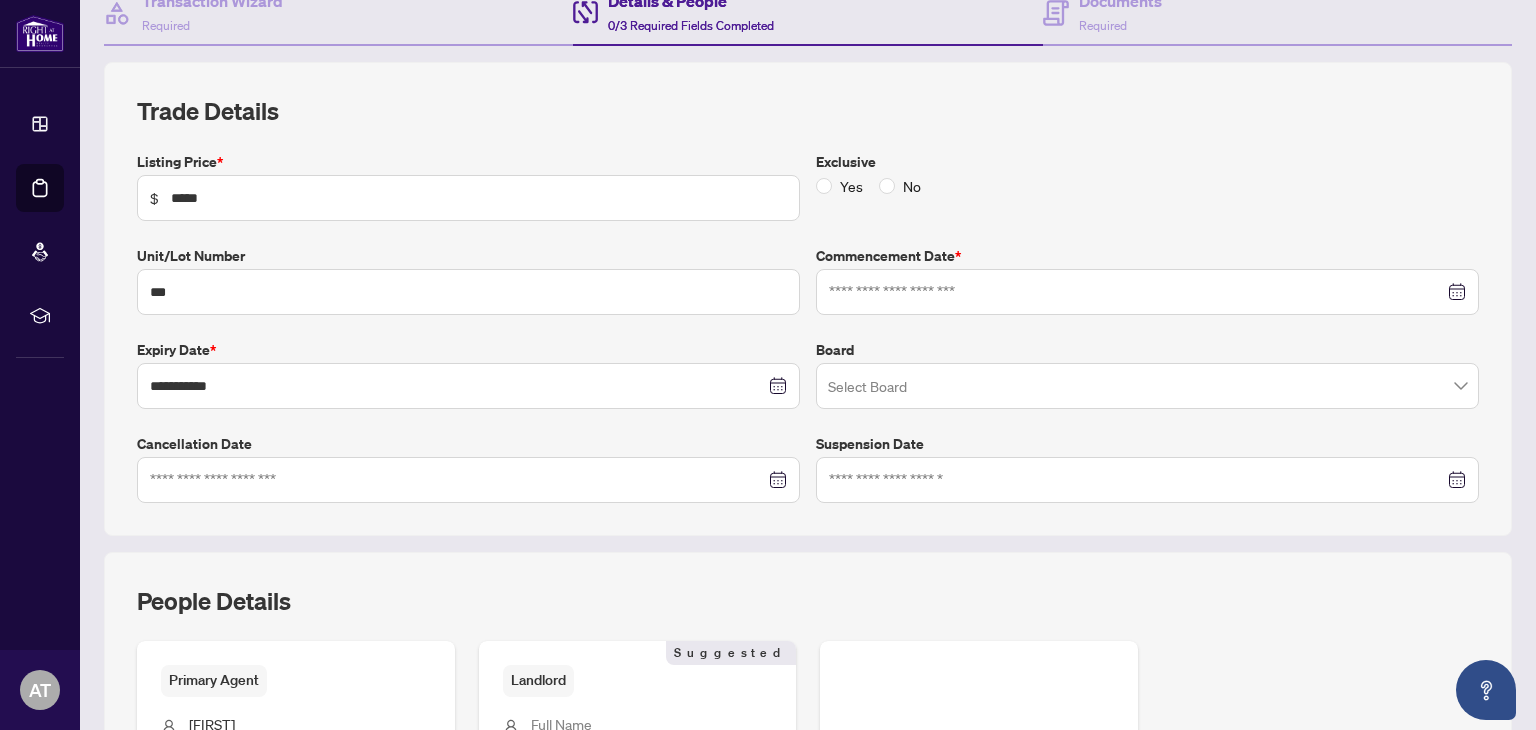 scroll, scrollTop: 211, scrollLeft: 0, axis: vertical 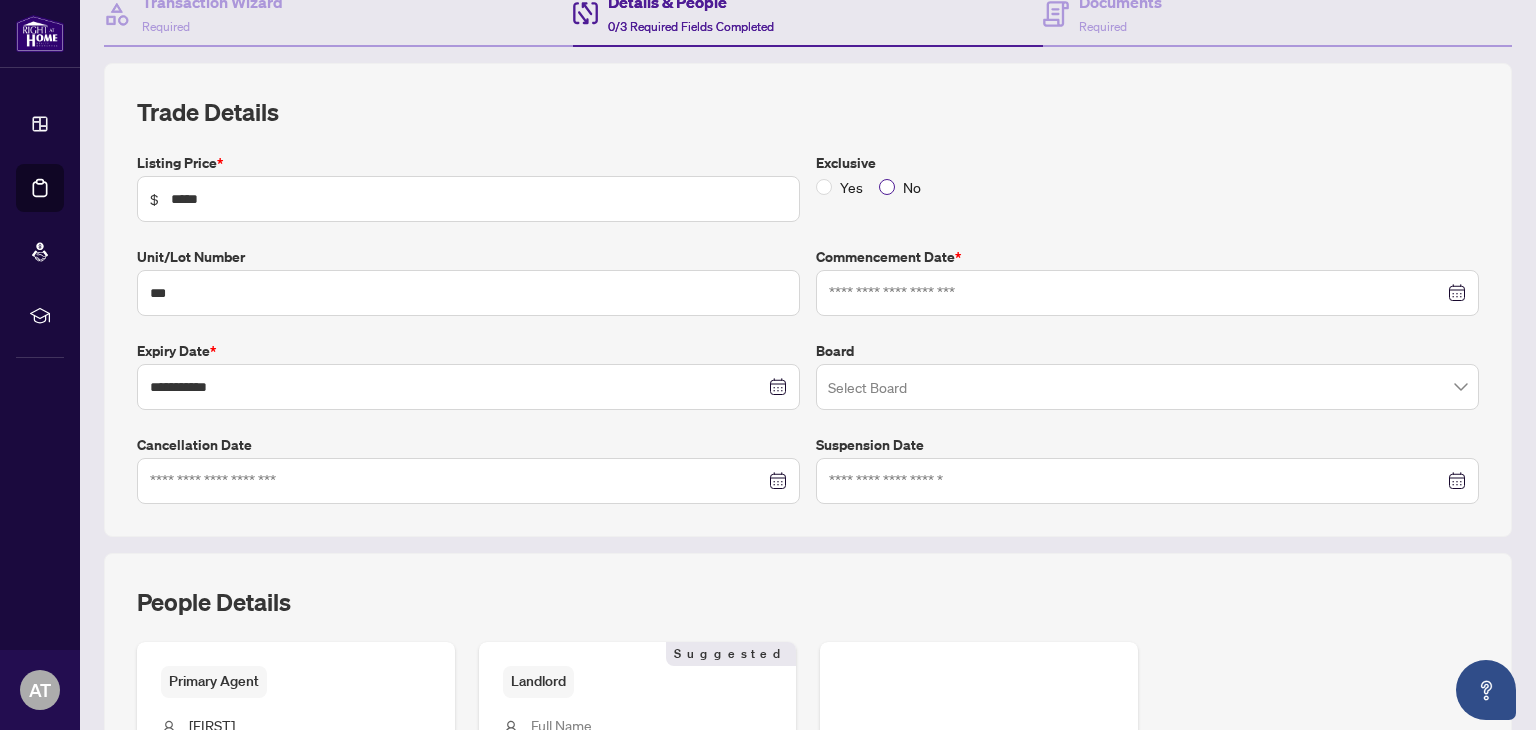 click on "No" at bounding box center [912, 187] 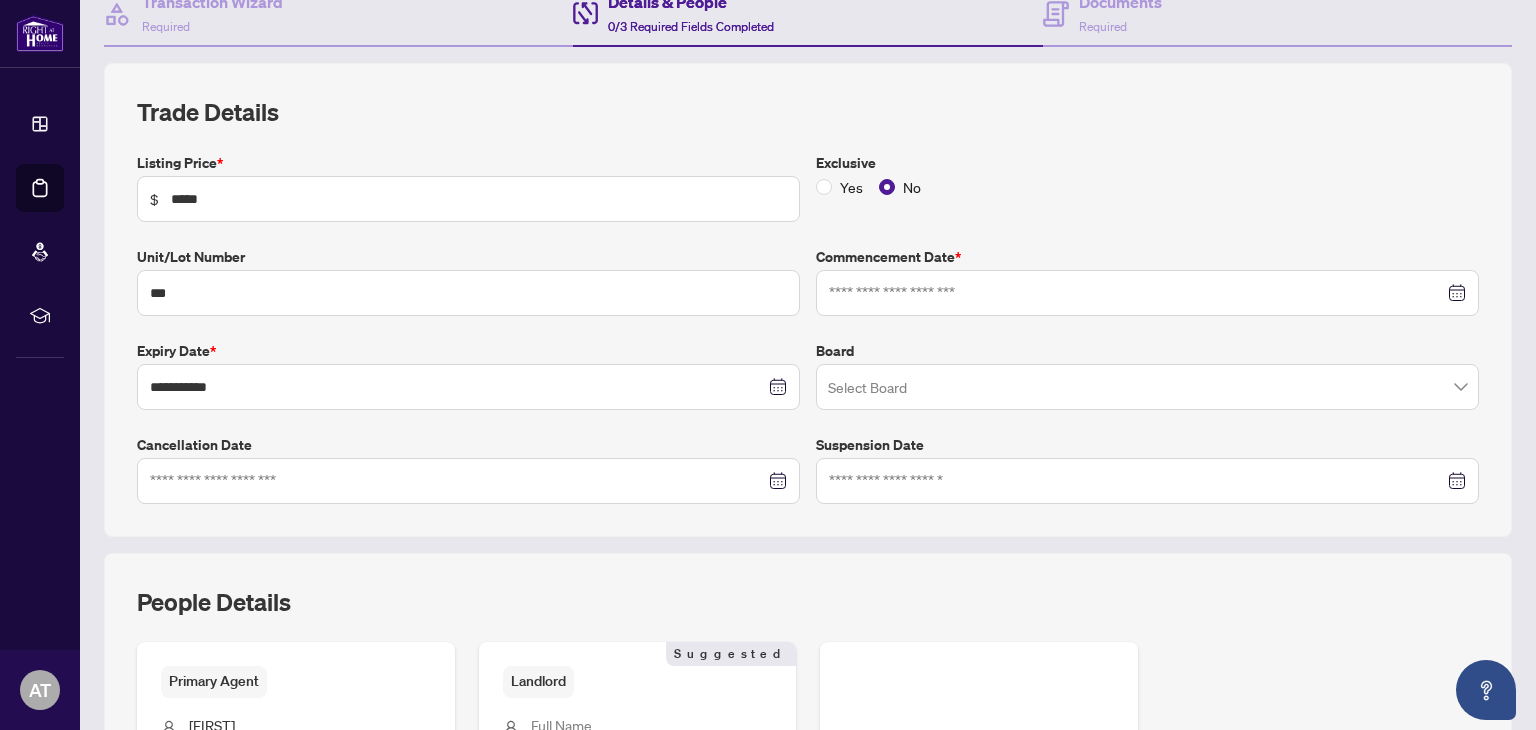 click at bounding box center [1147, 293] 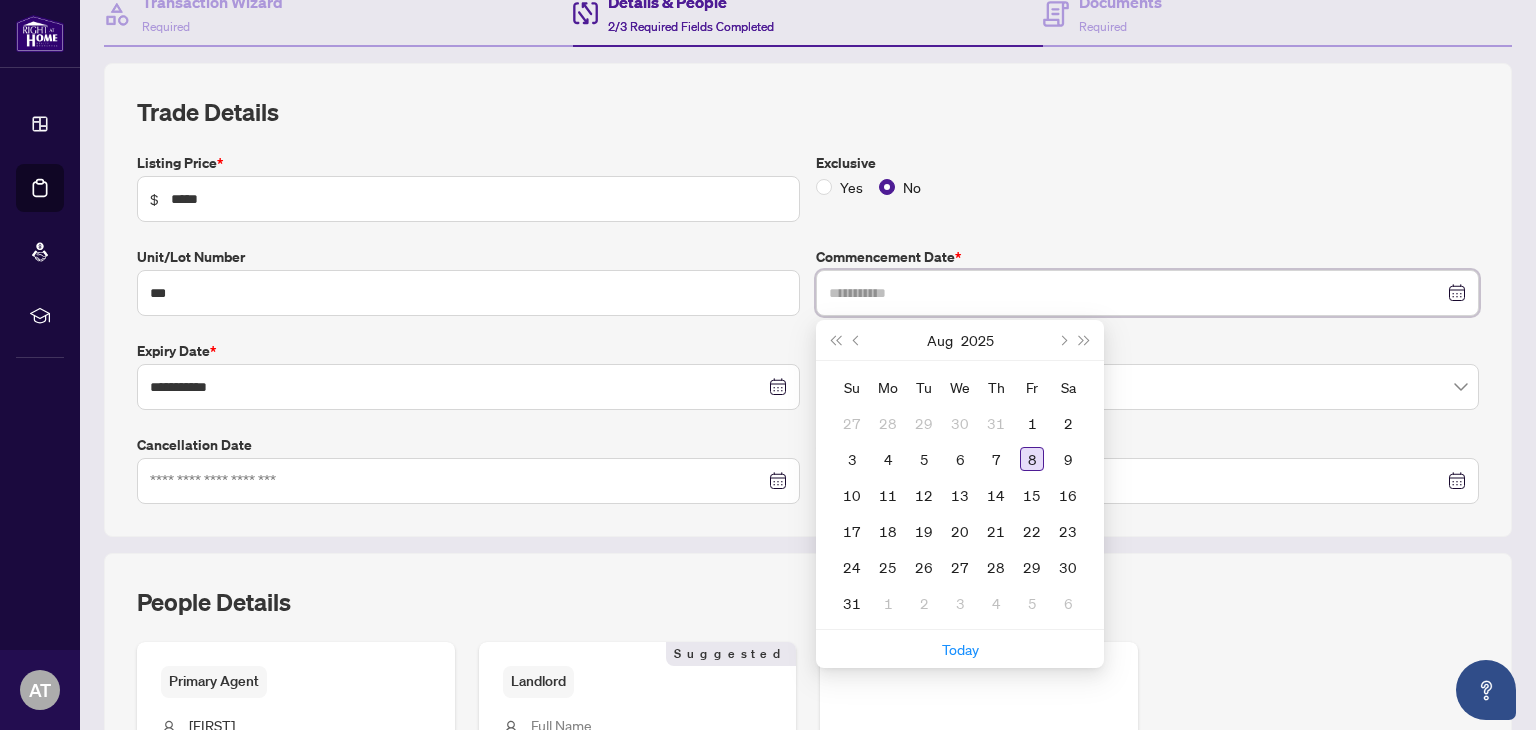 type on "**********" 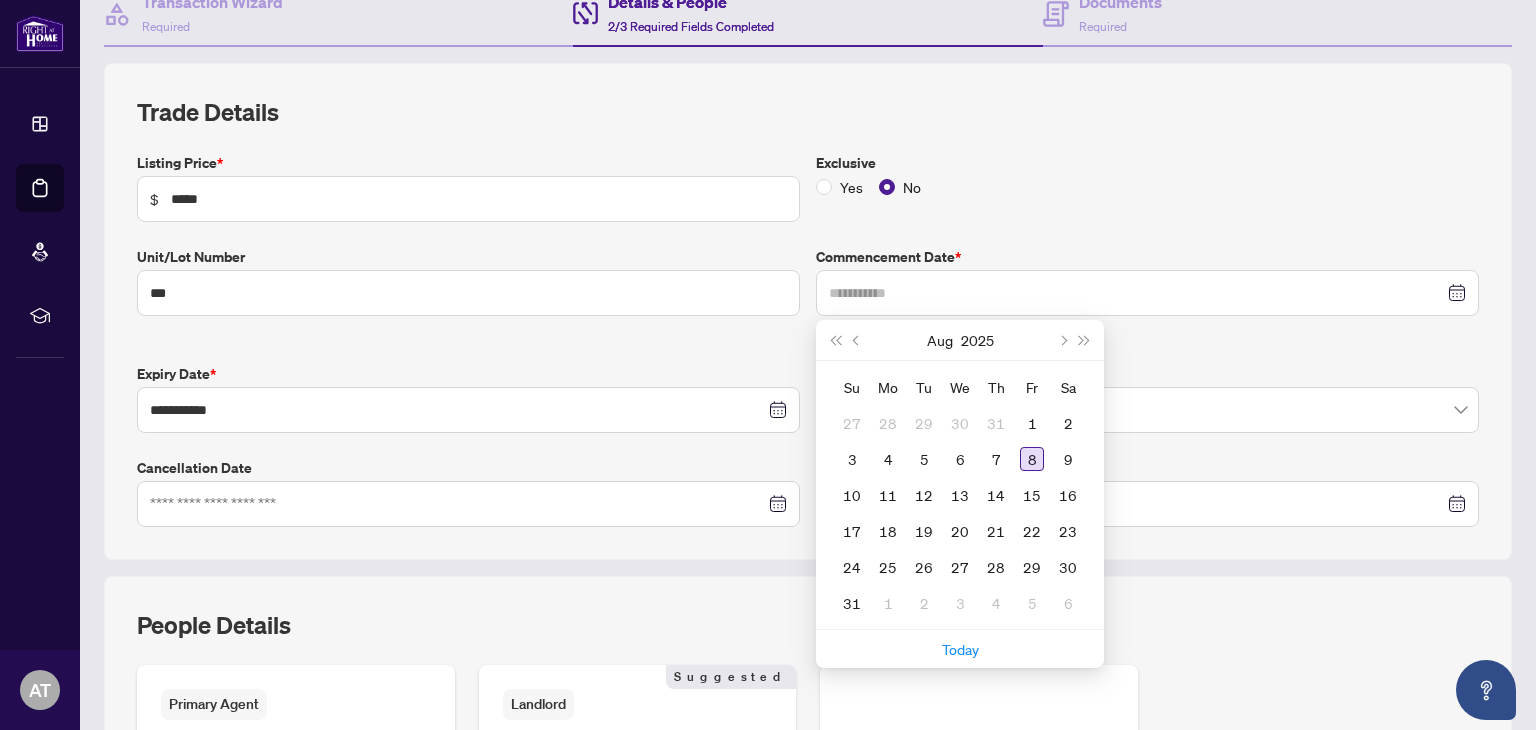 click on "8" at bounding box center [1032, 459] 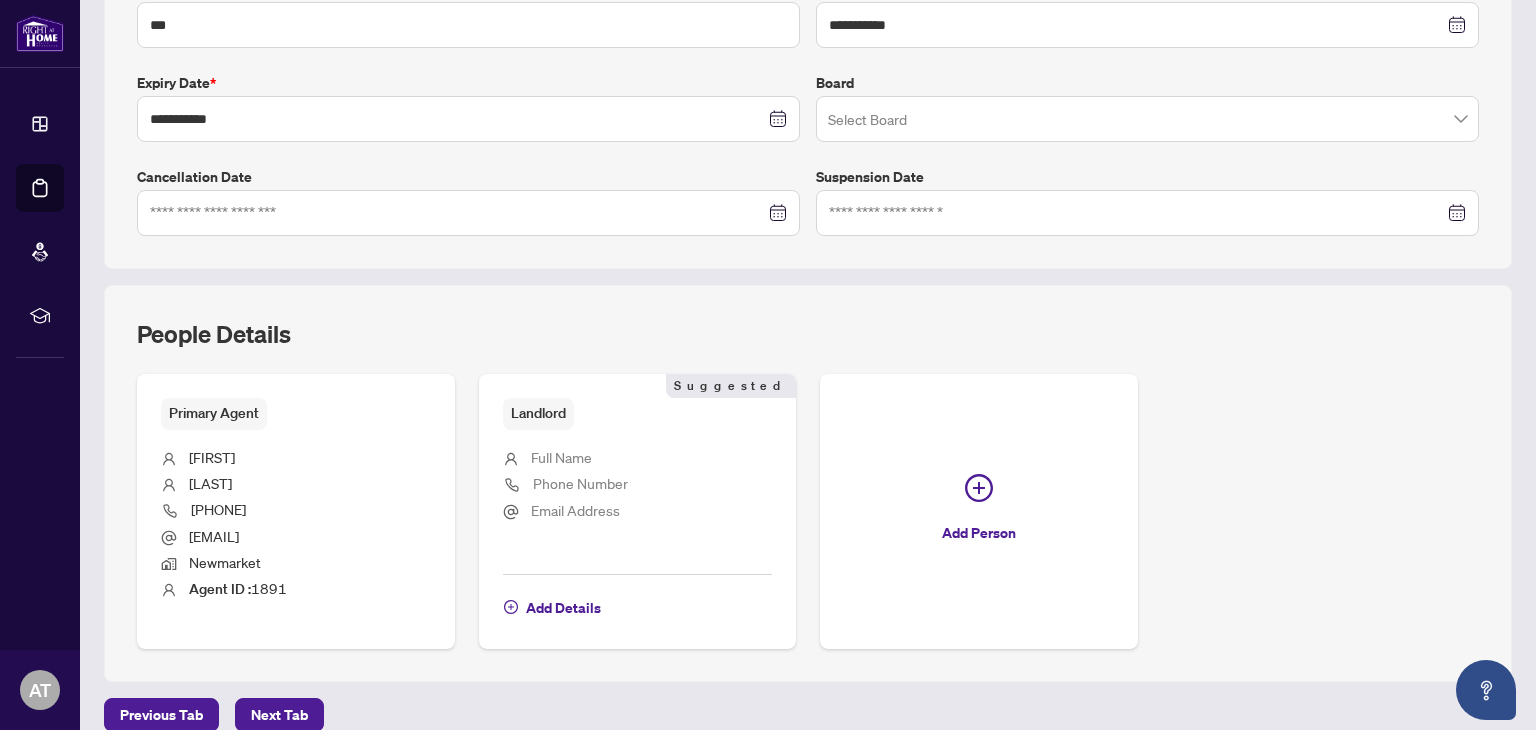 scroll, scrollTop: 570, scrollLeft: 0, axis: vertical 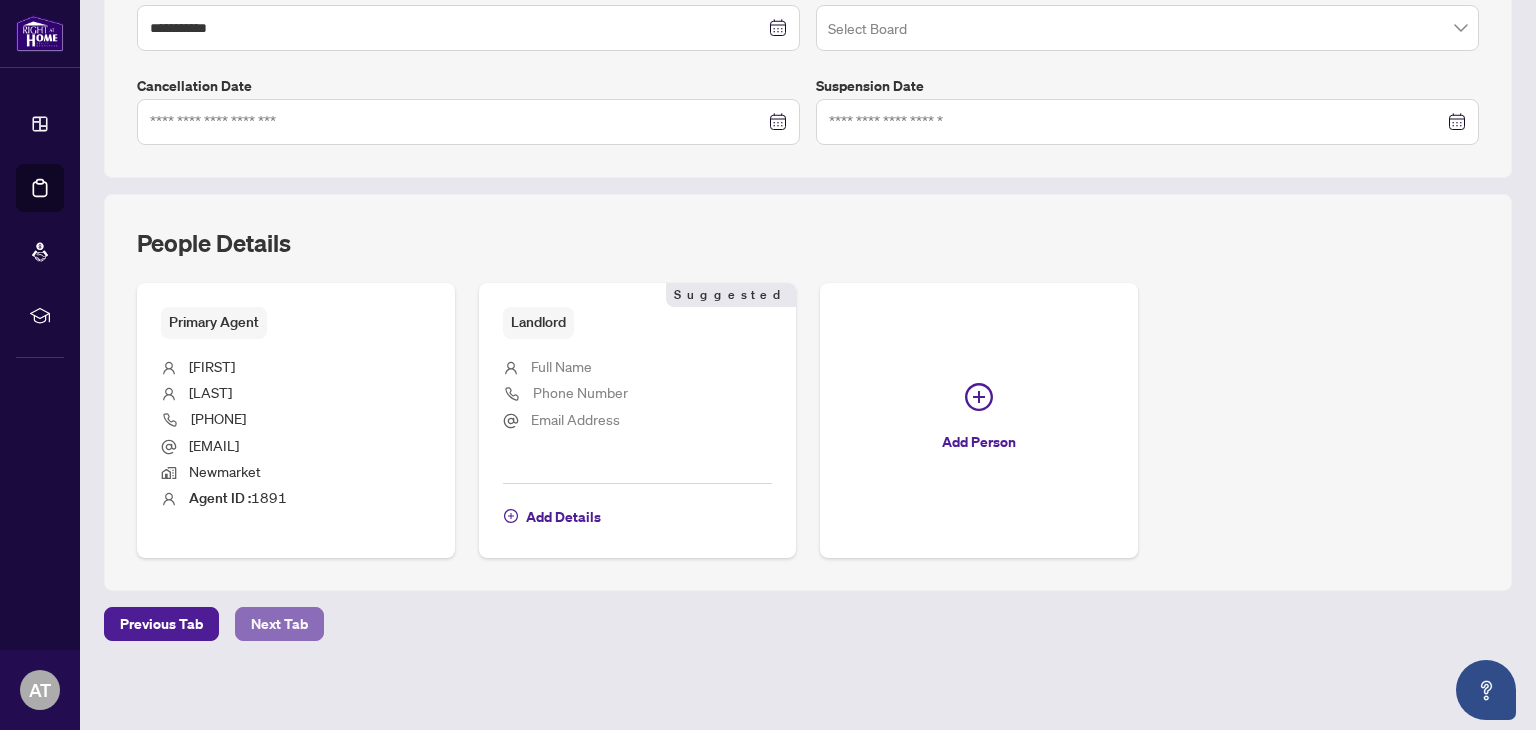 click on "Next Tab" at bounding box center [279, 624] 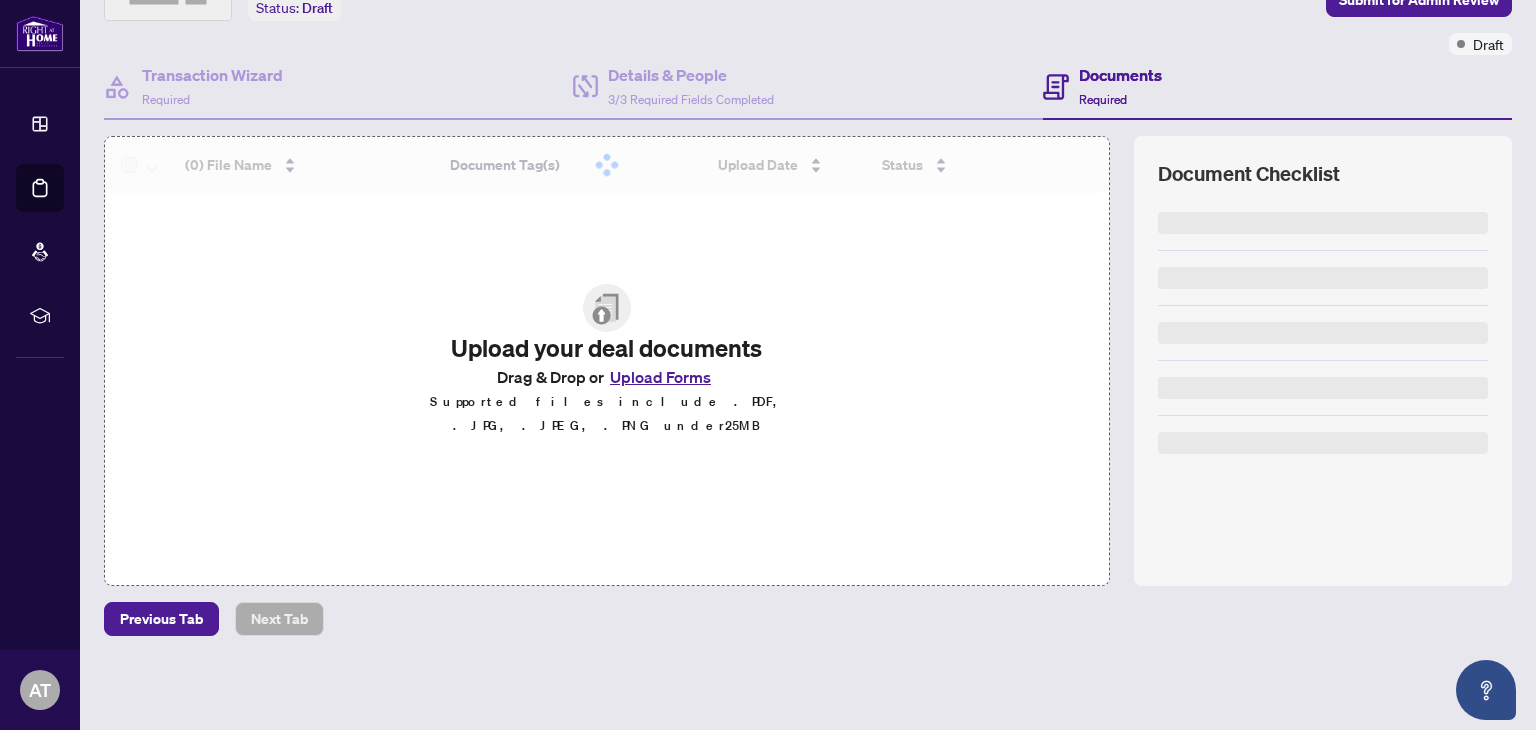 scroll, scrollTop: 135, scrollLeft: 0, axis: vertical 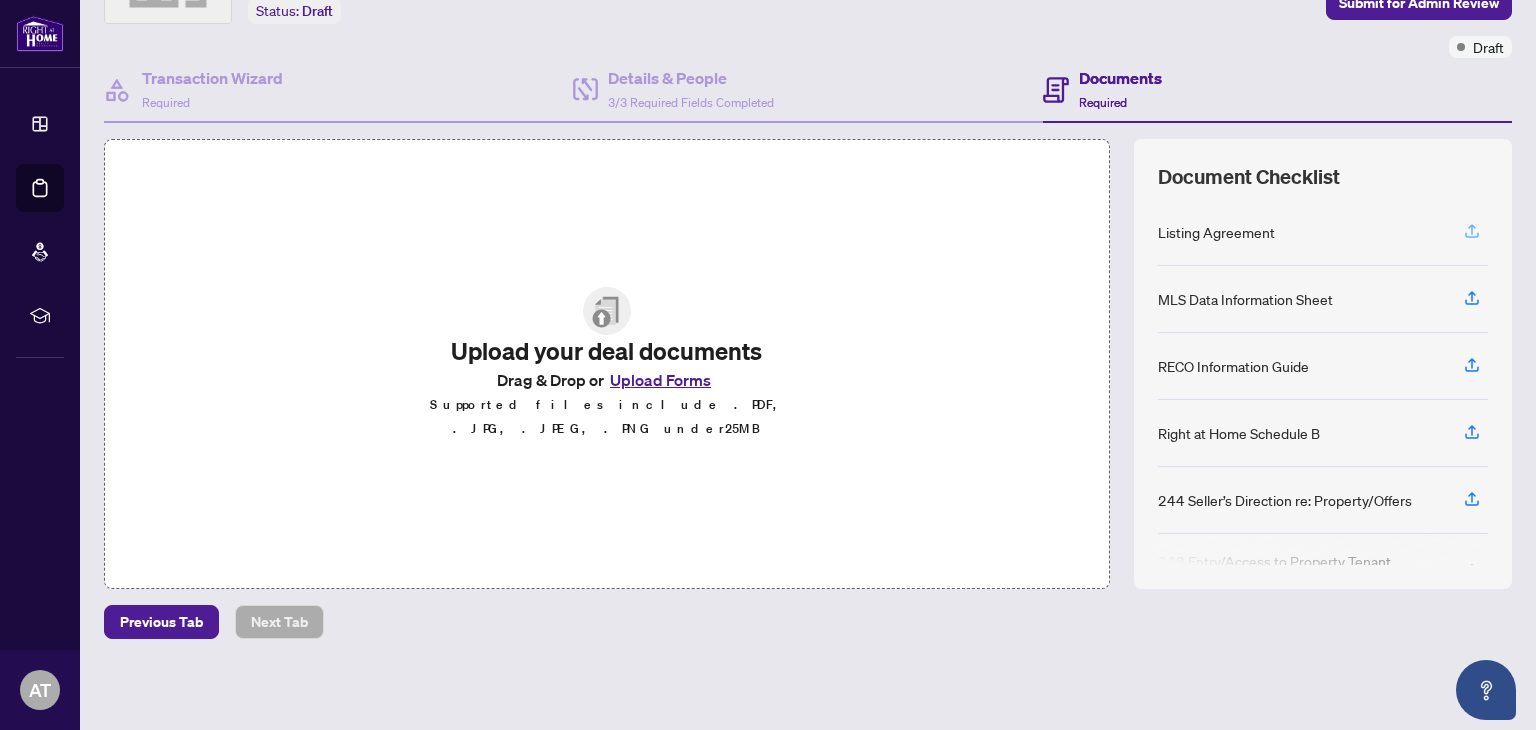 click 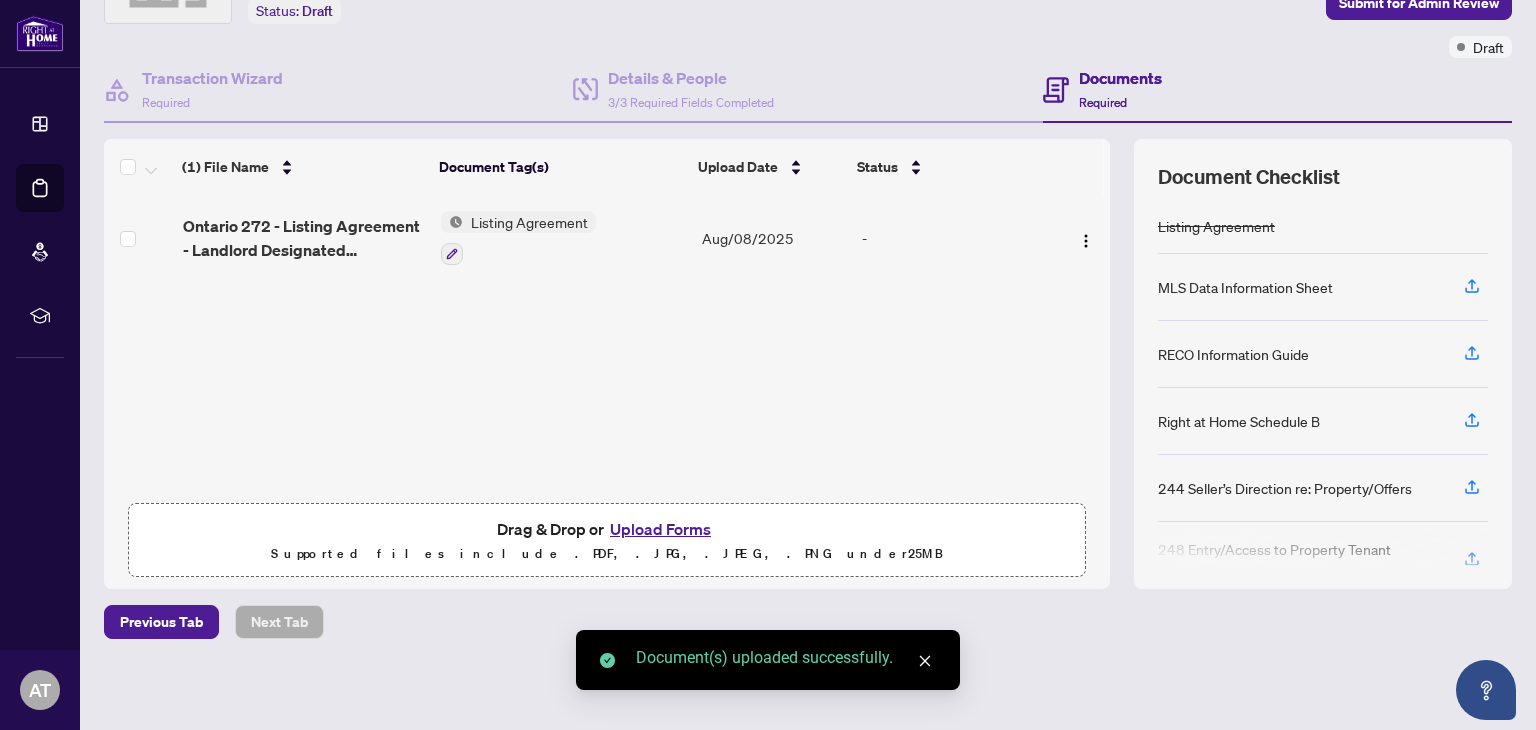click 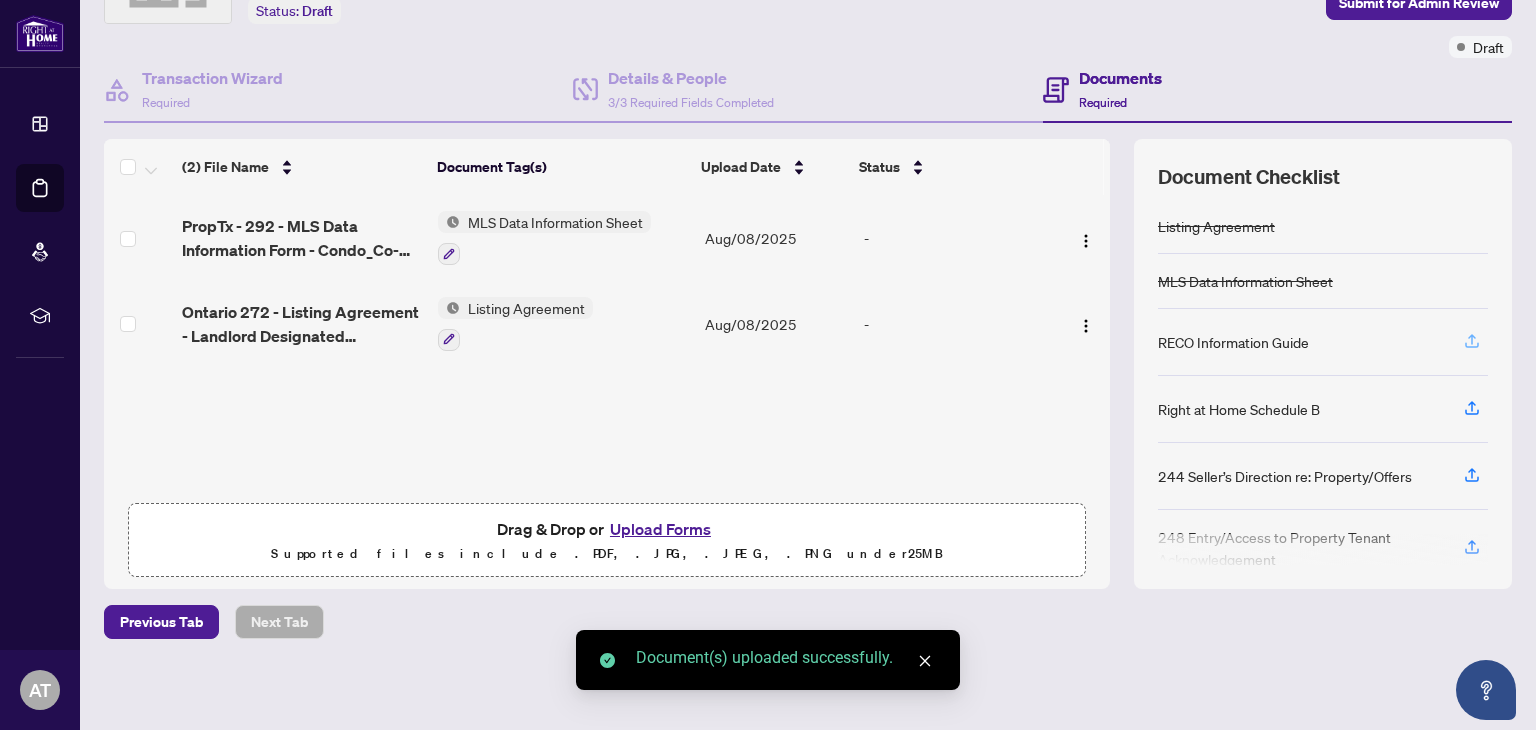 click 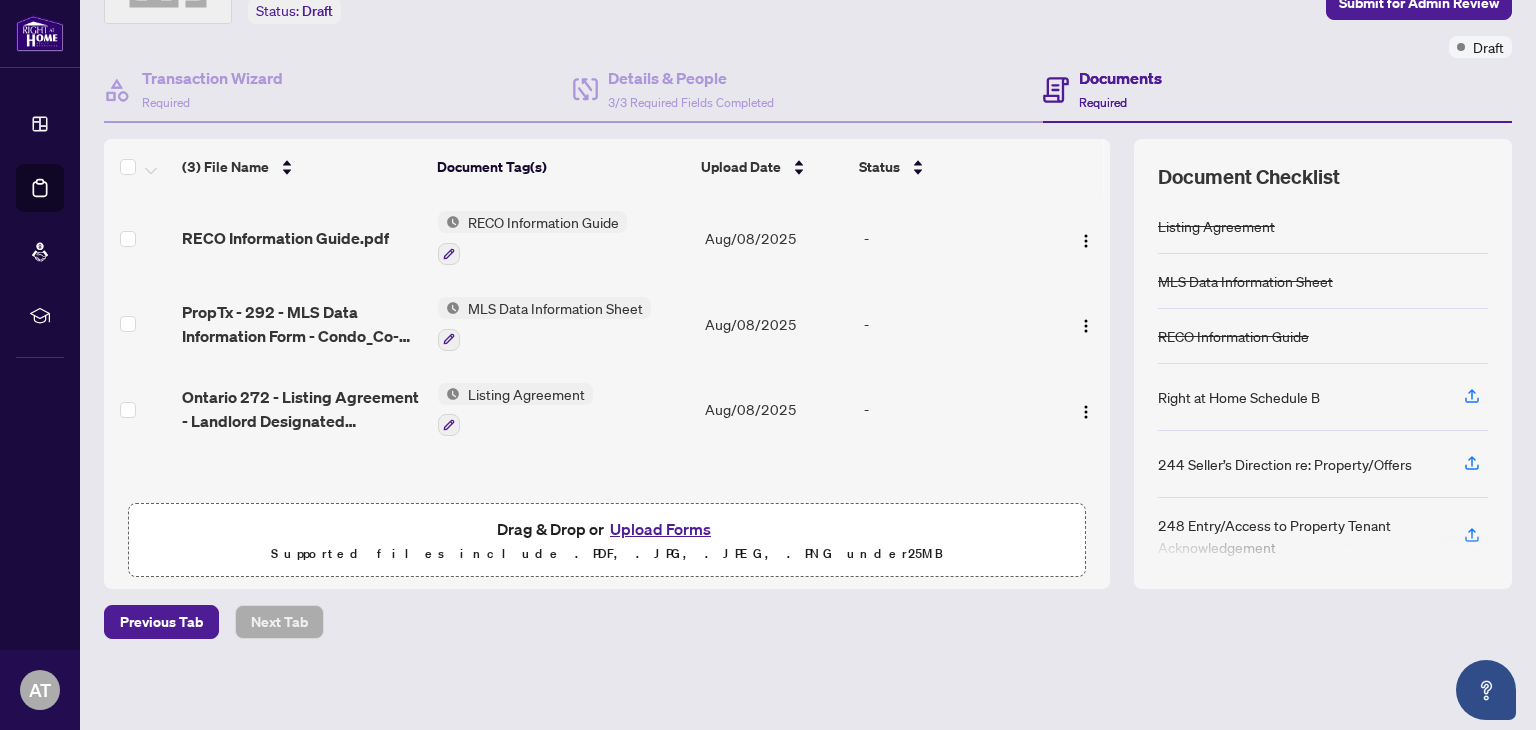 scroll, scrollTop: 0, scrollLeft: 0, axis: both 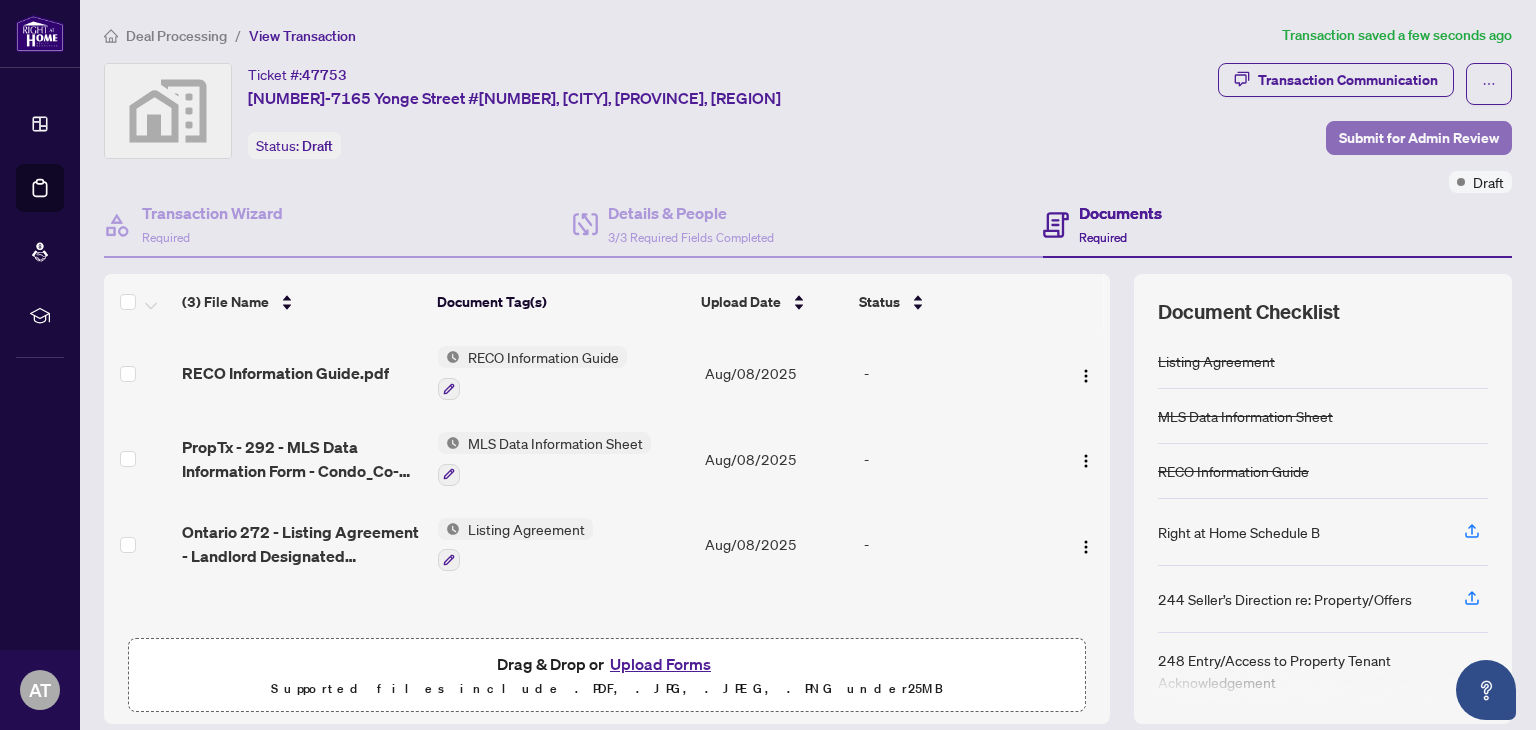 click on "Submit for Admin Review" at bounding box center [1419, 138] 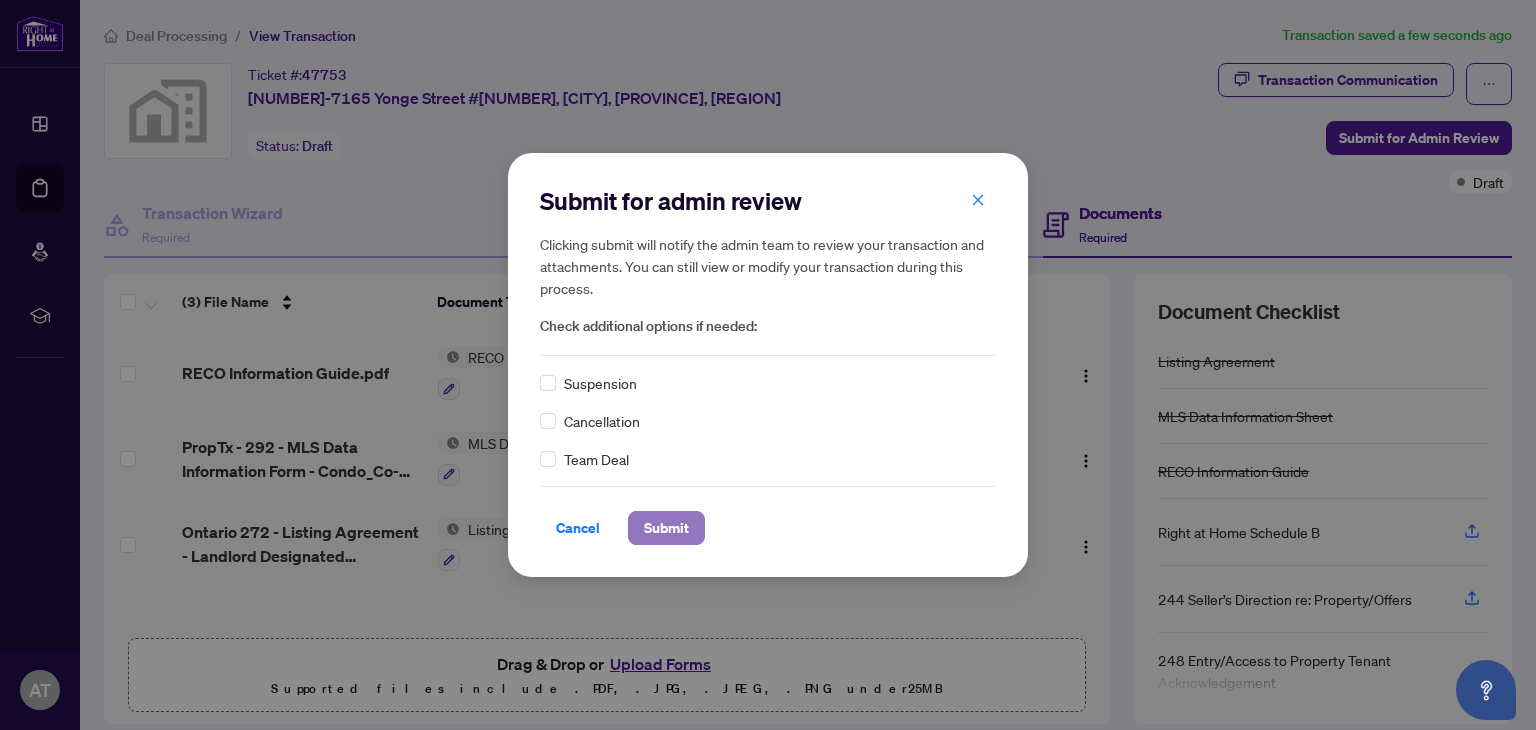 click on "Submit" at bounding box center (666, 528) 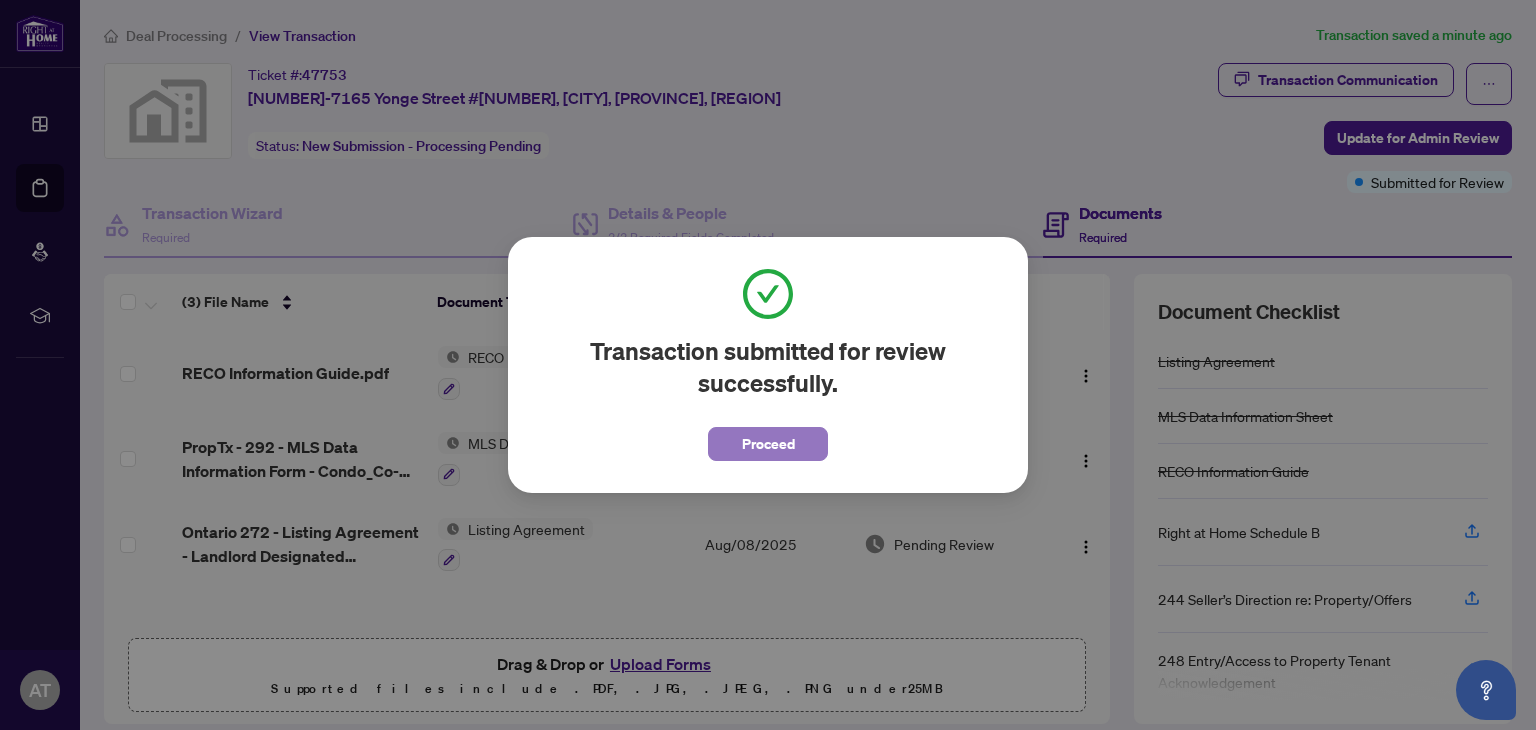 click on "Proceed" at bounding box center [768, 444] 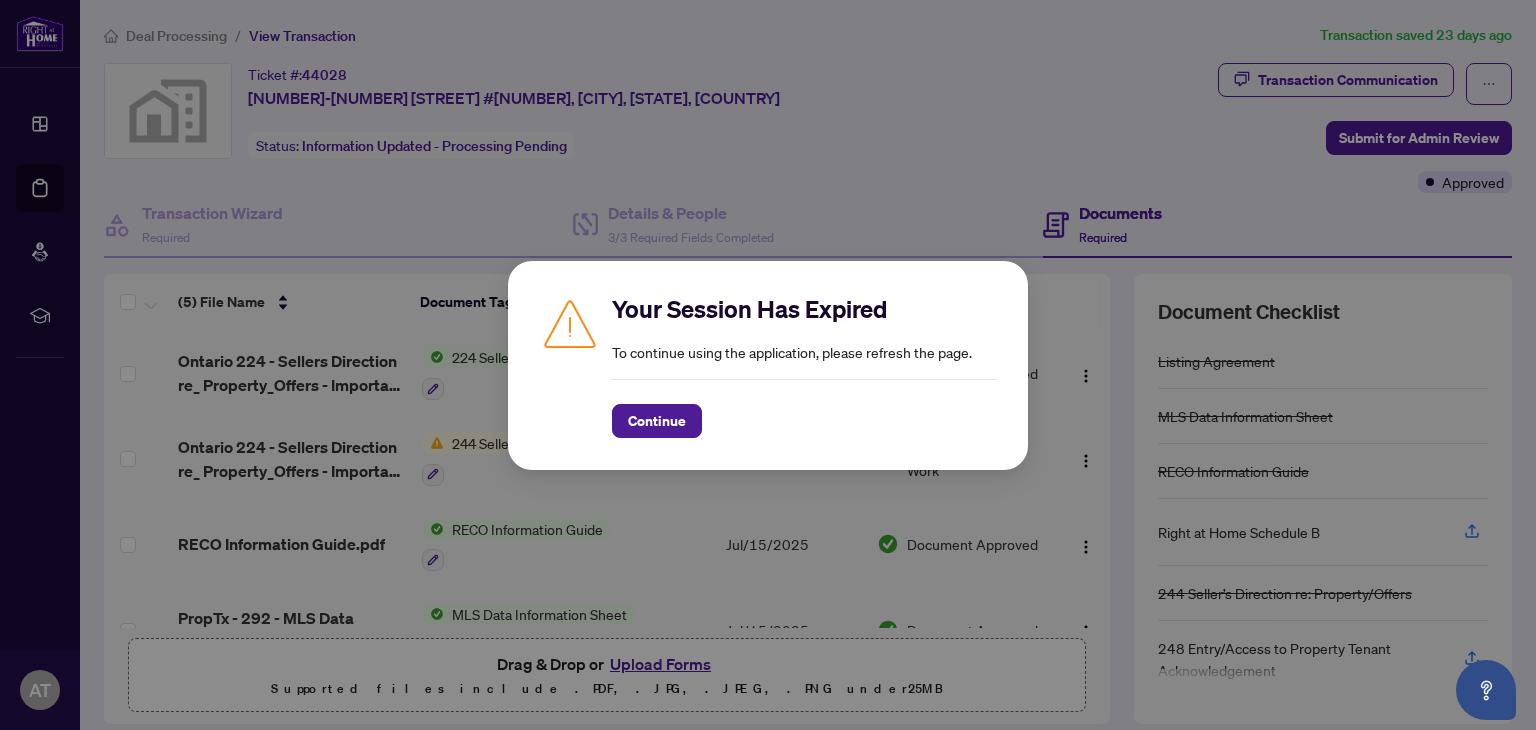 scroll, scrollTop: 0, scrollLeft: 0, axis: both 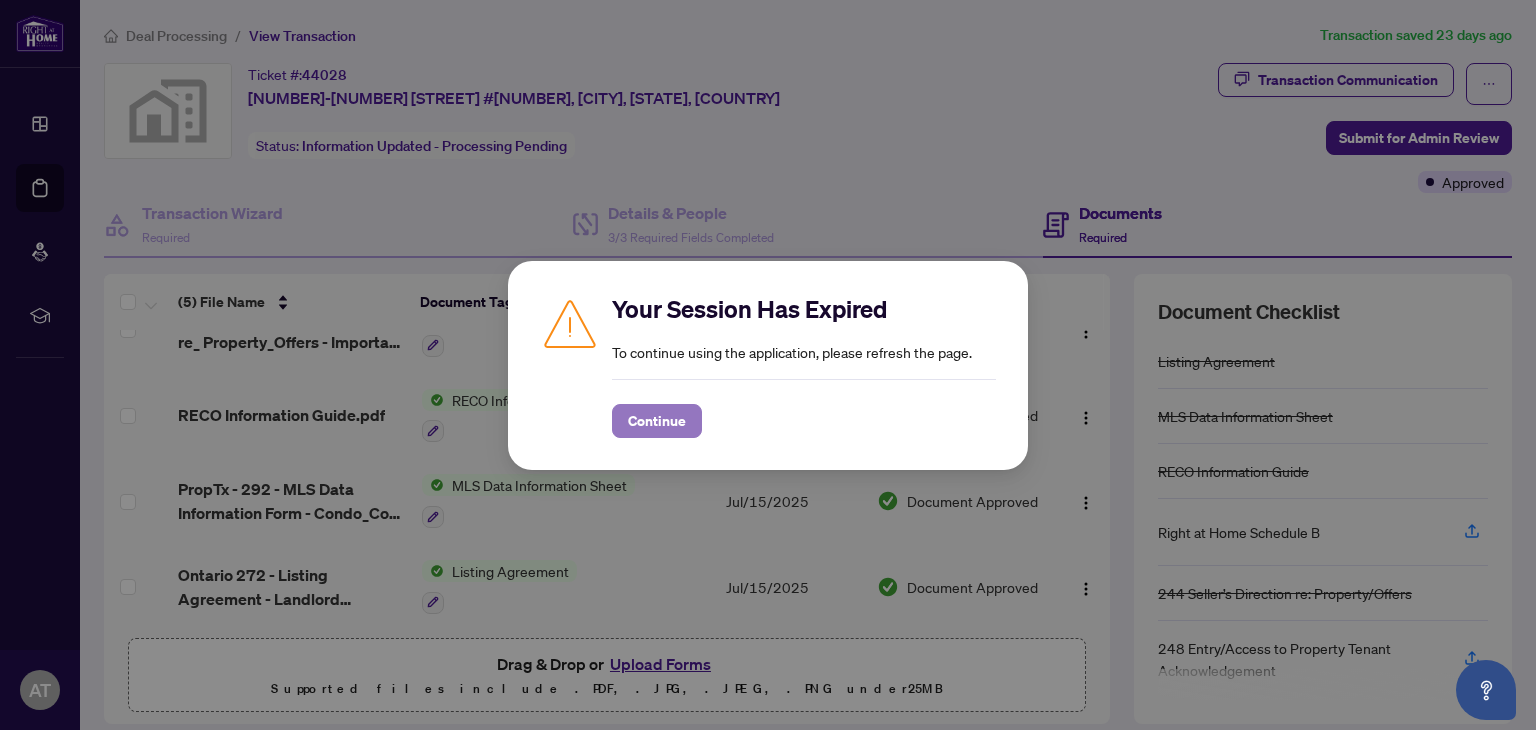 click on "Continue" at bounding box center (657, 421) 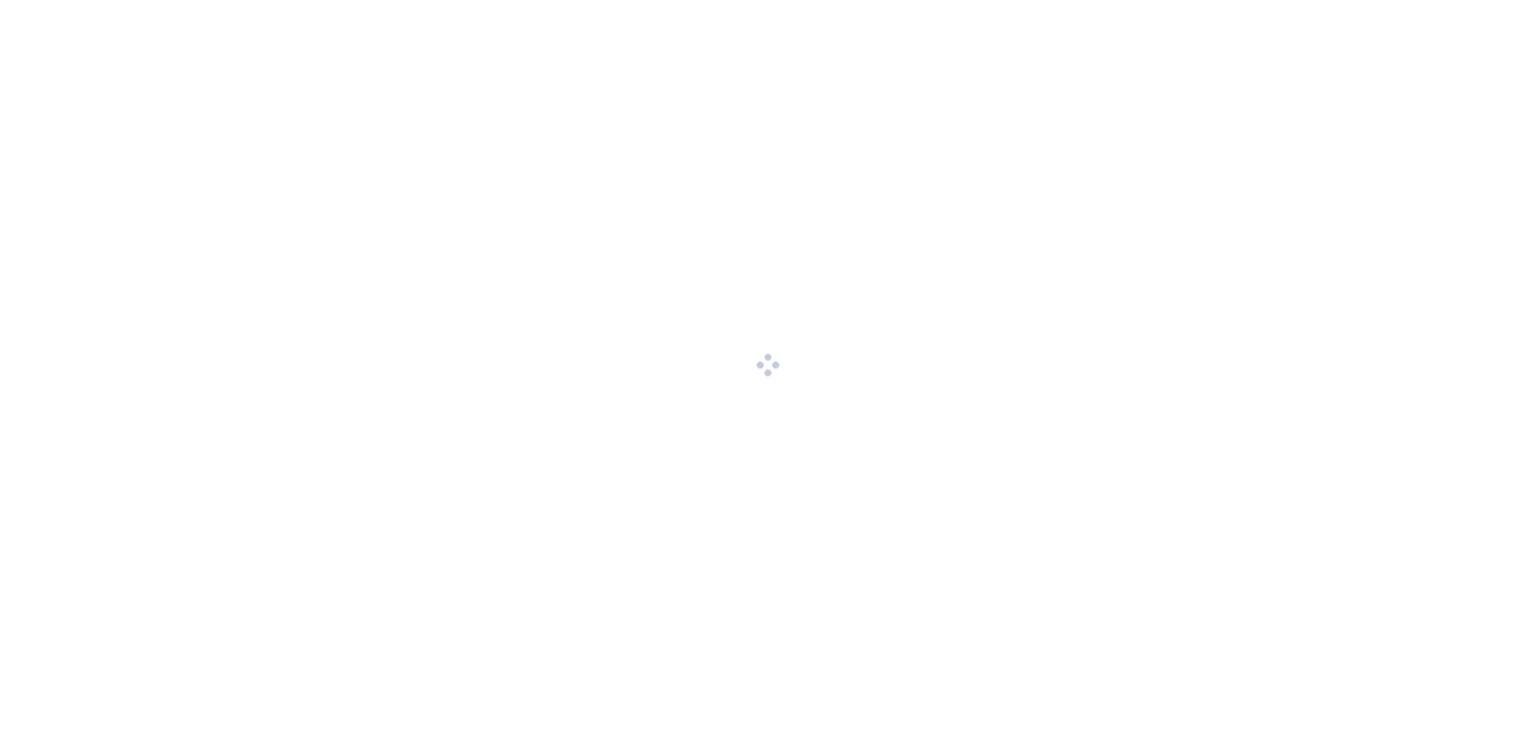 scroll, scrollTop: 0, scrollLeft: 0, axis: both 